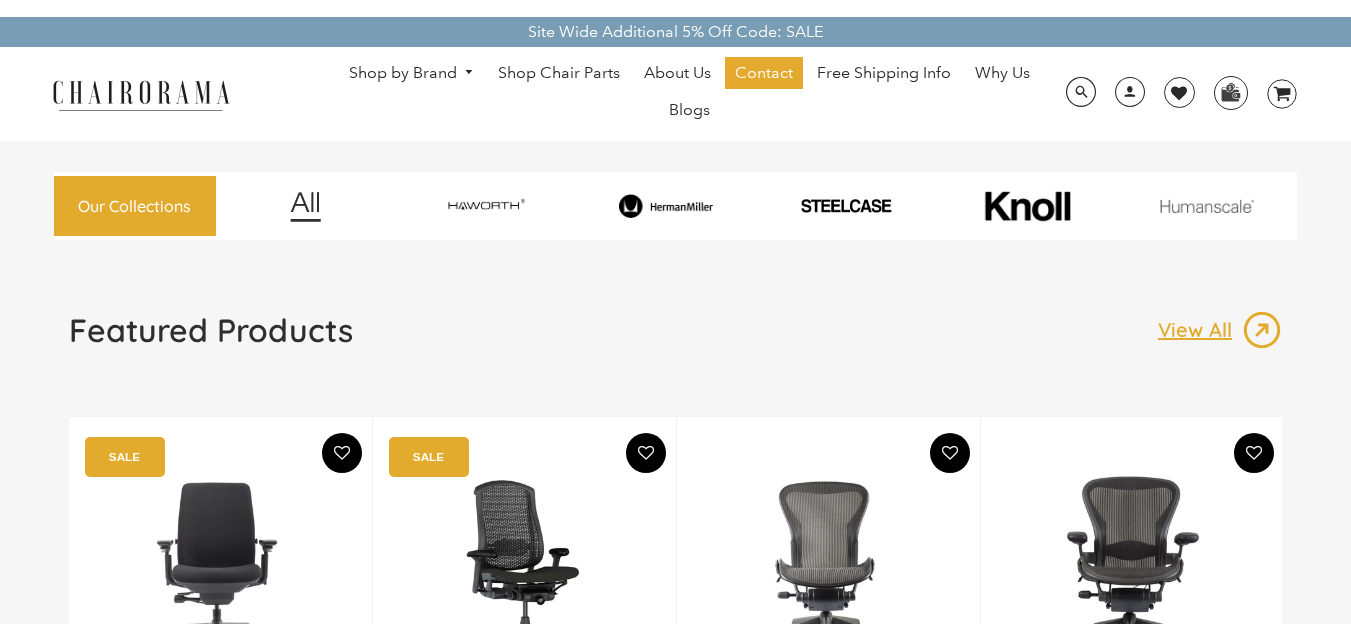 scroll, scrollTop: 0, scrollLeft: 0, axis: both 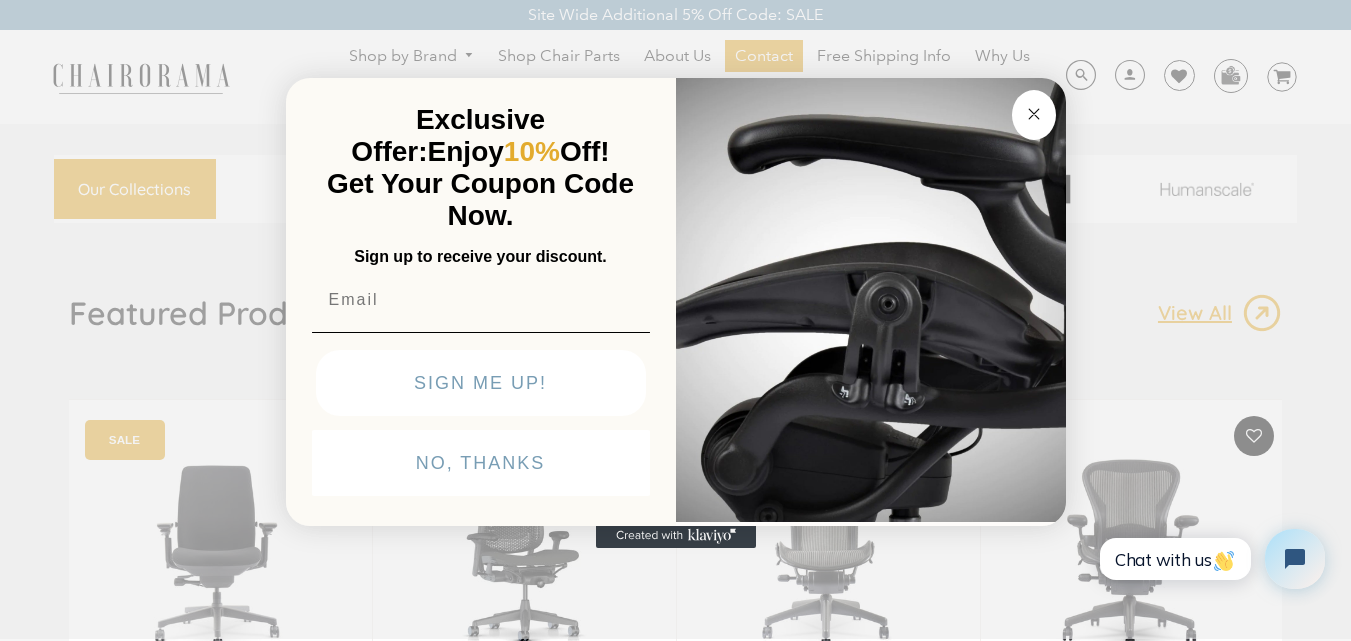click on "Close dialog" 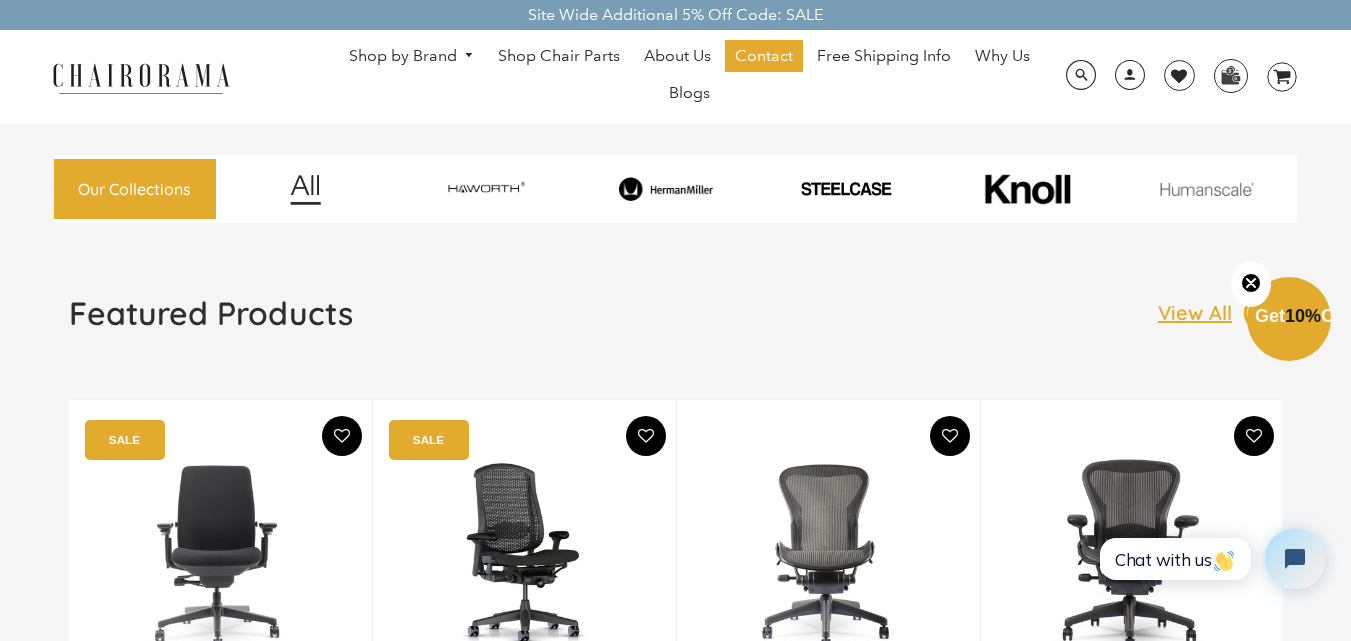 click on "Shop by Brand" at bounding box center (412, 56) 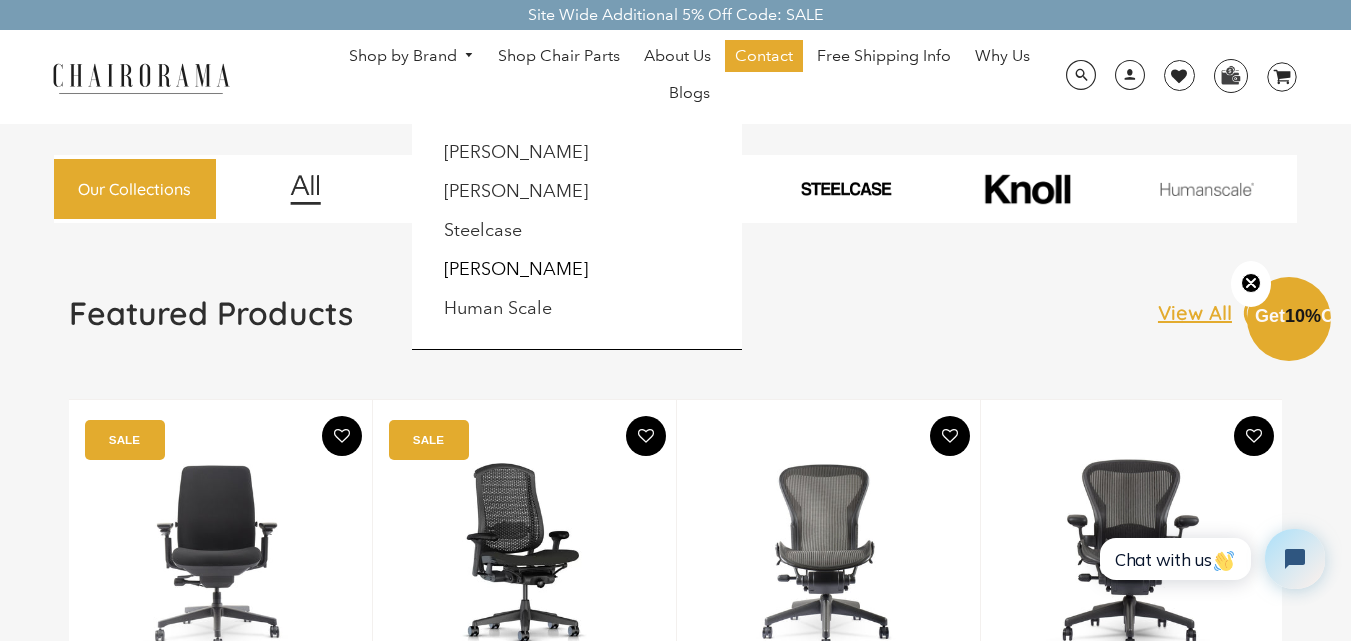 click at bounding box center (675, 320) 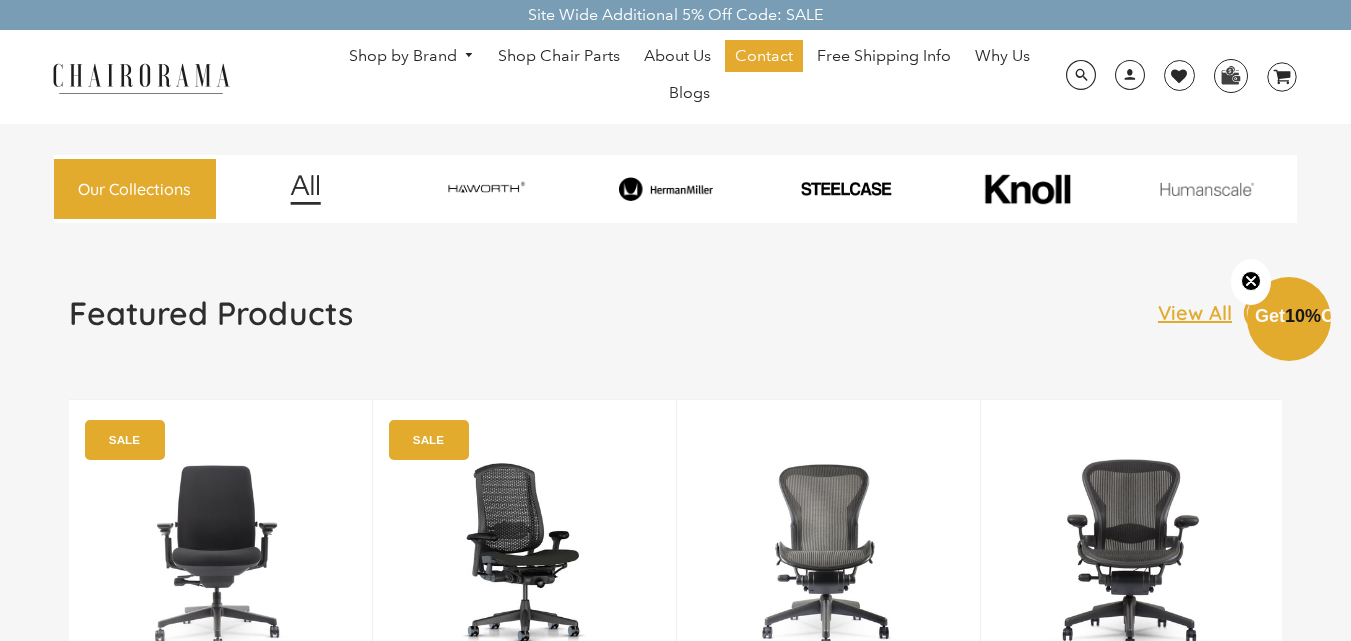 scroll, scrollTop: 0, scrollLeft: 0, axis: both 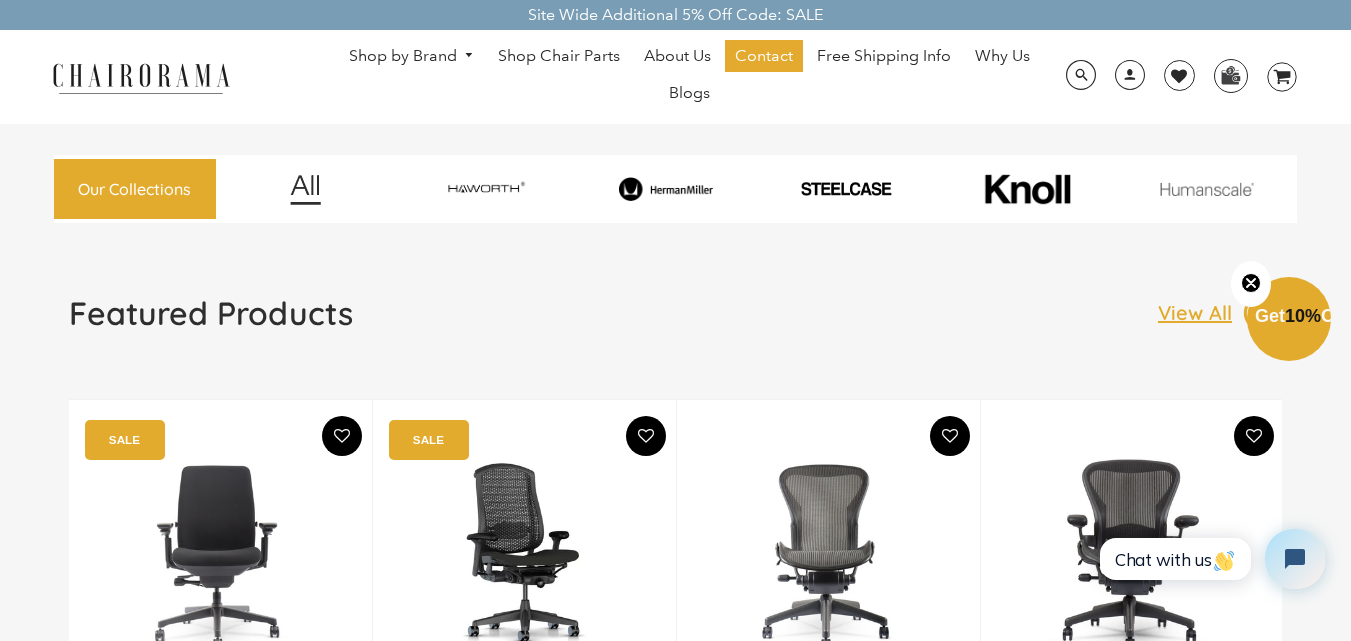 drag, startPoint x: 466, startPoint y: 46, endPoint x: 472, endPoint y: 98, distance: 52.34501 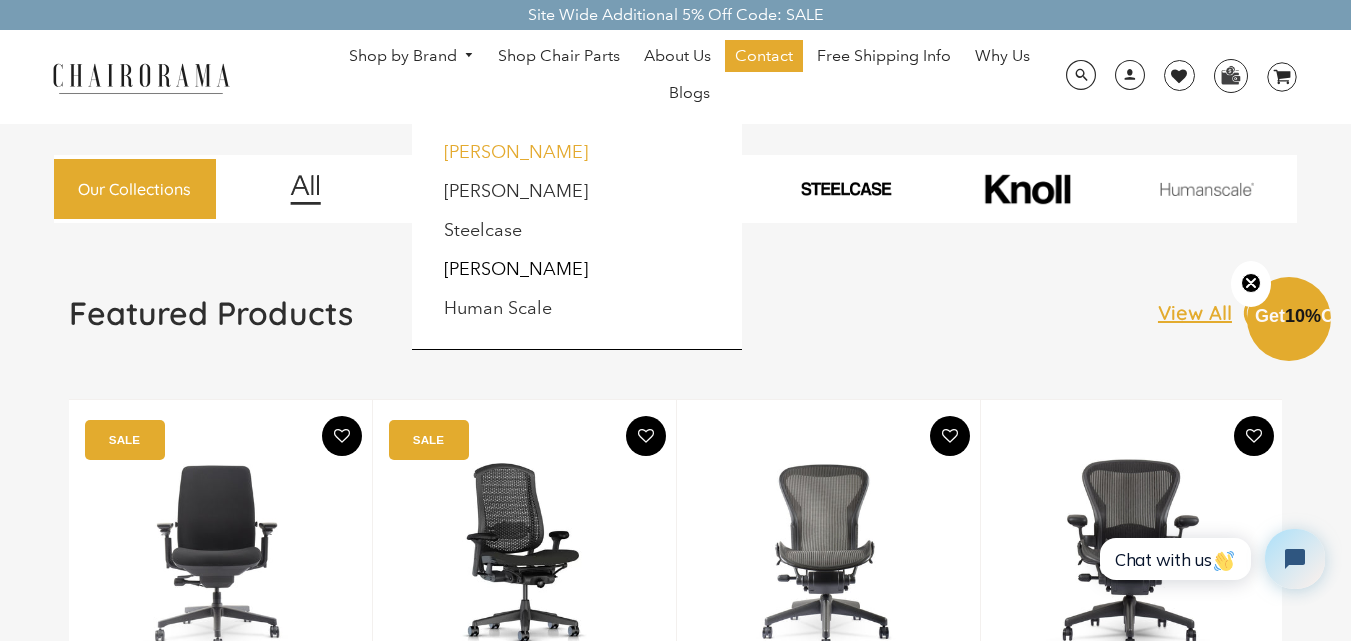 click on "[PERSON_NAME]" at bounding box center [516, 152] 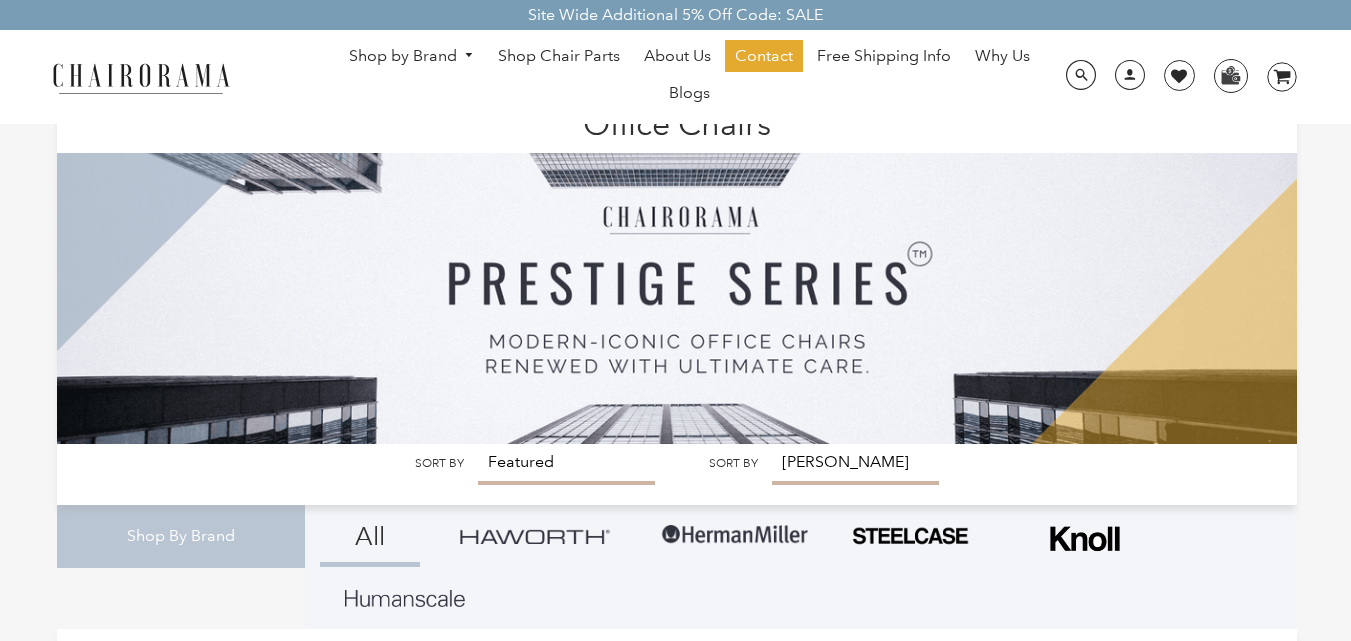 scroll, scrollTop: 0, scrollLeft: 0, axis: both 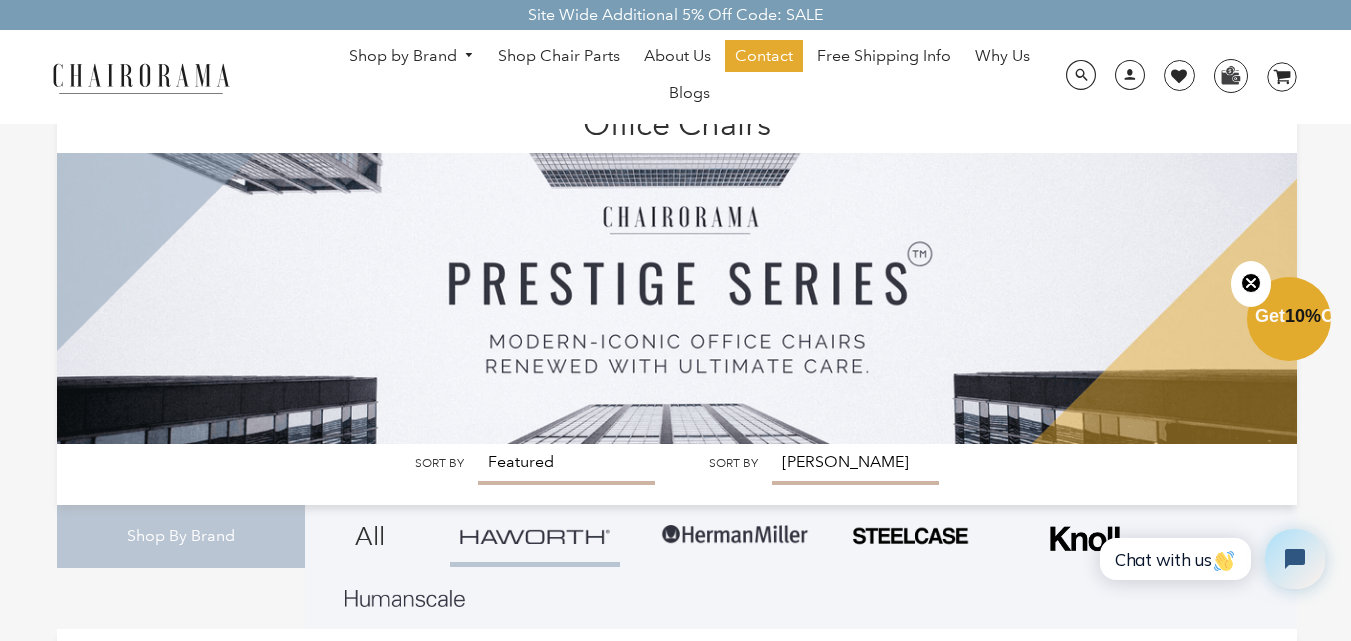click on "Shop by Brand" at bounding box center [412, 56] 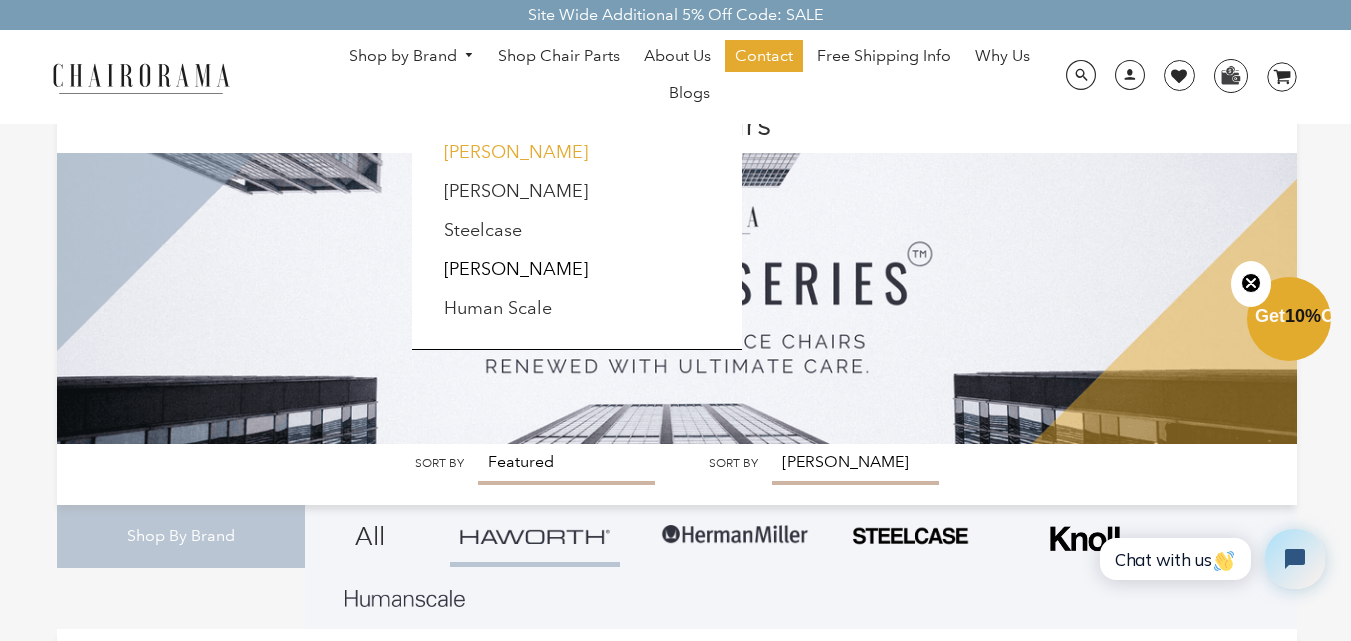 click on "[PERSON_NAME]" at bounding box center [516, 152] 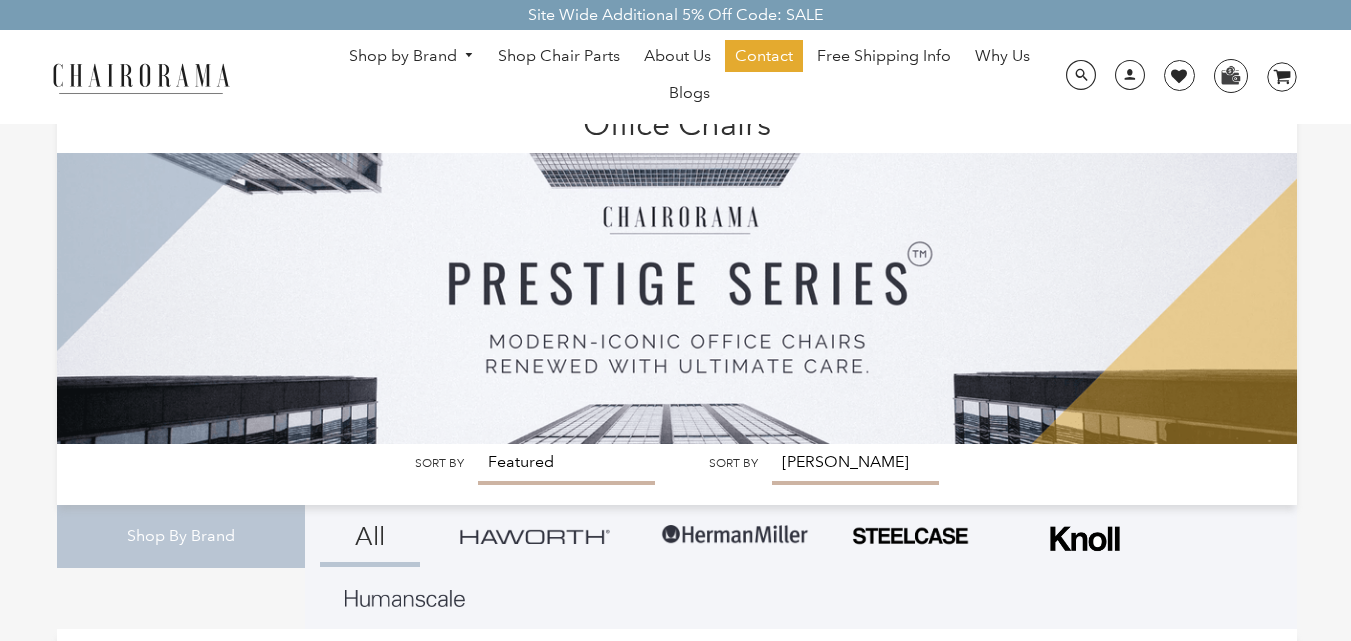scroll, scrollTop: 0, scrollLeft: 0, axis: both 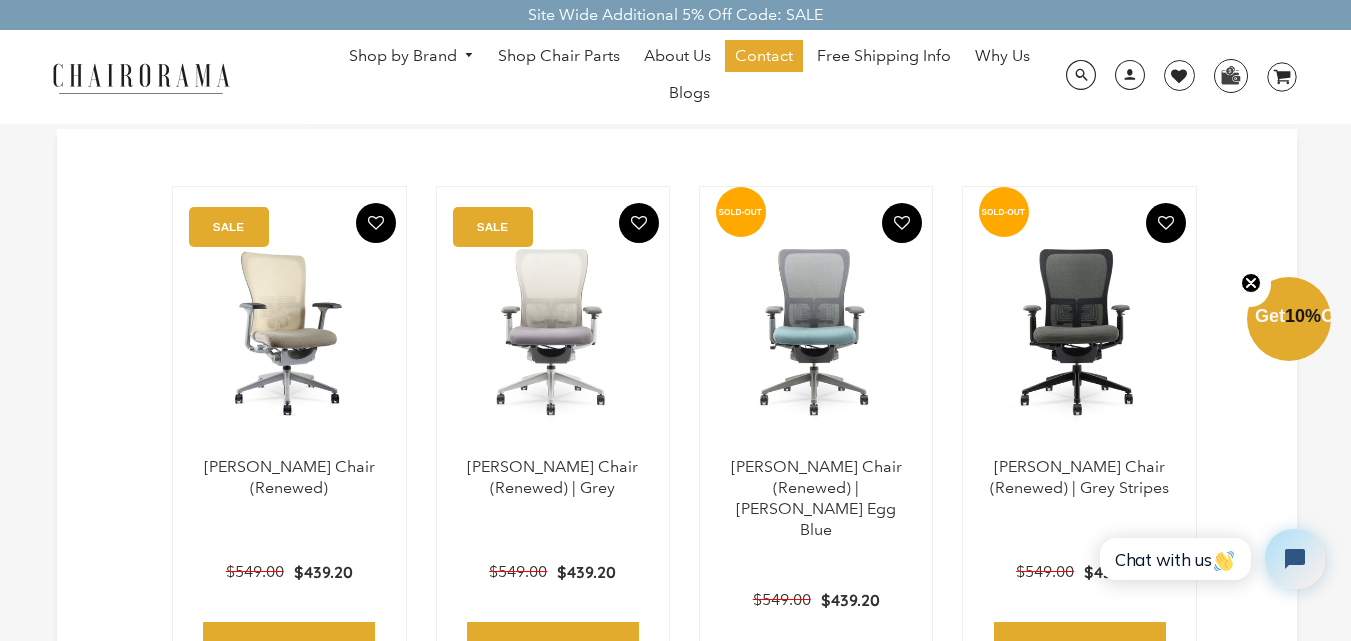 click at bounding box center [289, 332] 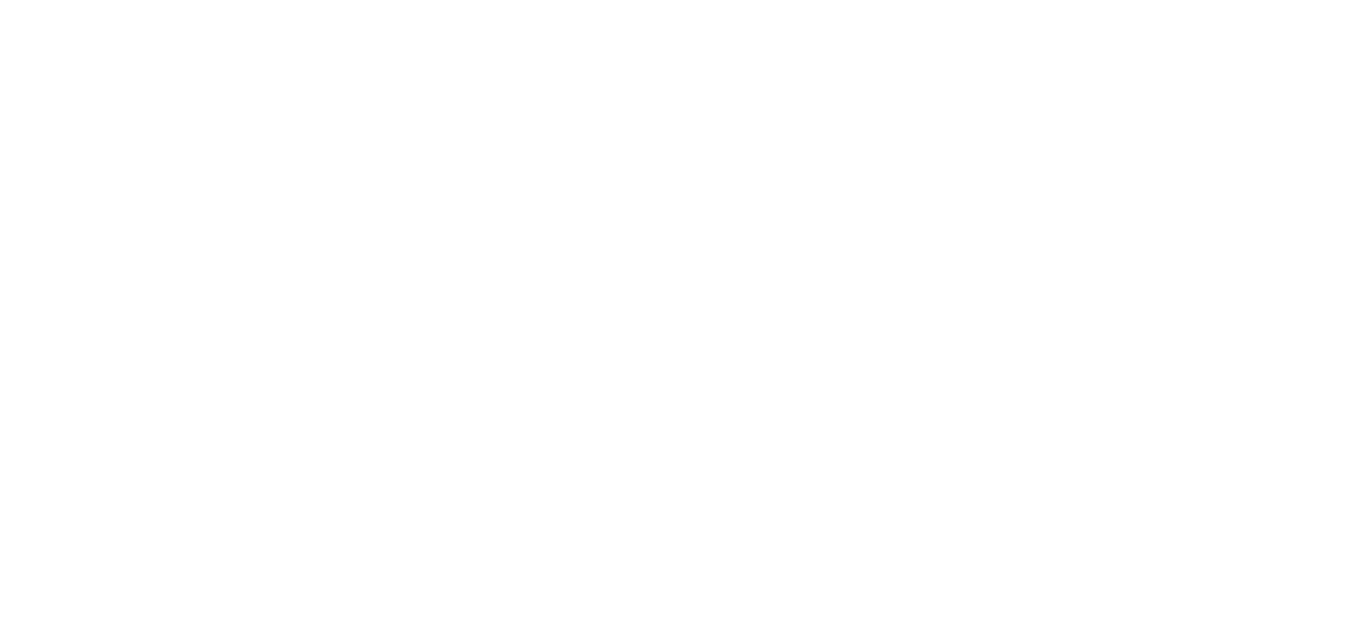 scroll, scrollTop: 0, scrollLeft: 0, axis: both 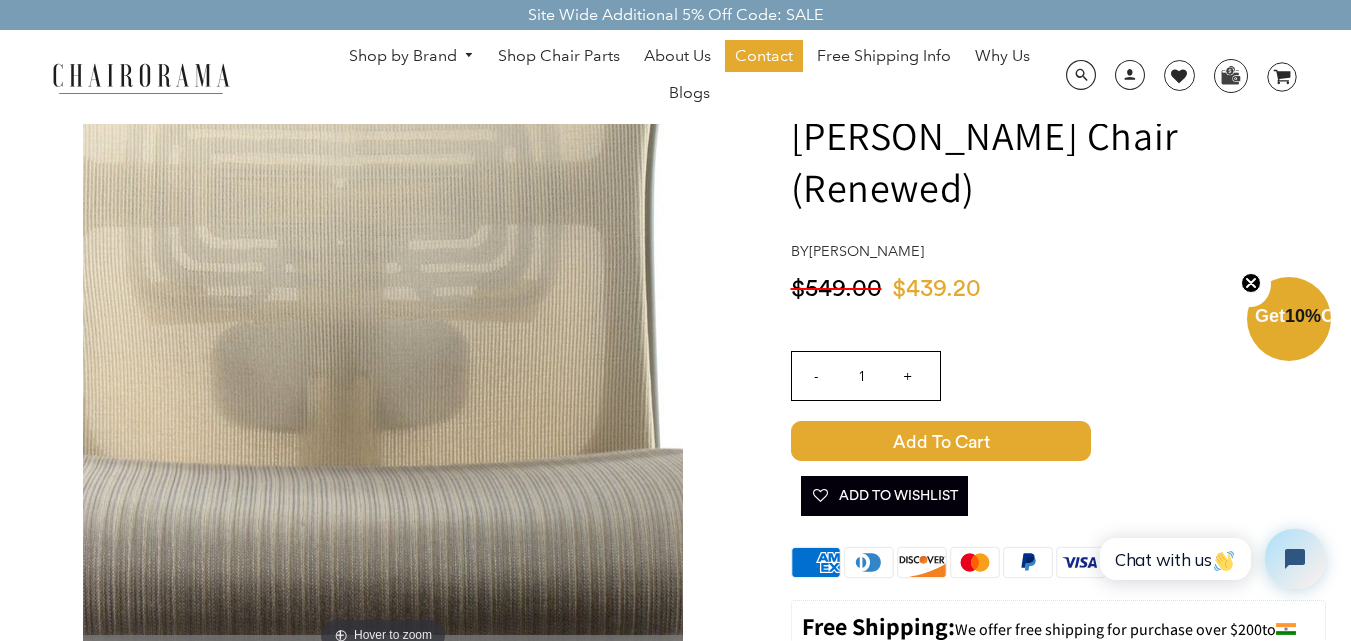 click at bounding box center (383, 359) 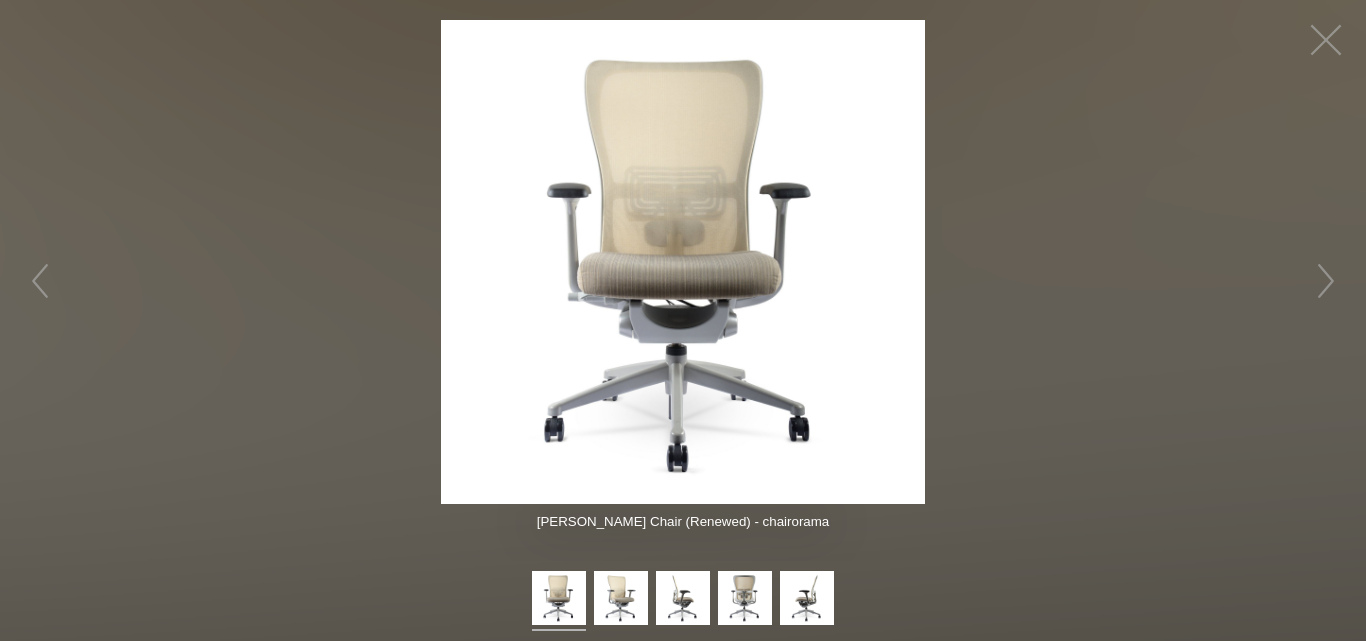 click on "Hover to zoom" at bounding box center [683, 262] 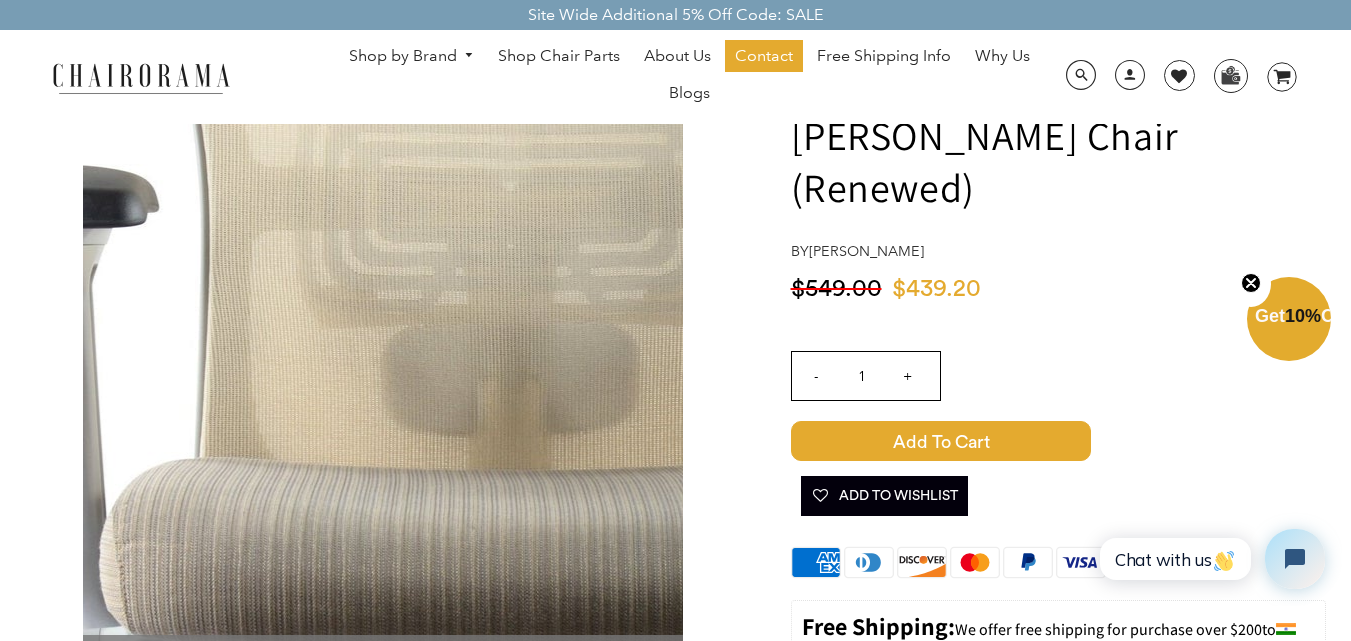 click at bounding box center [383, 359] 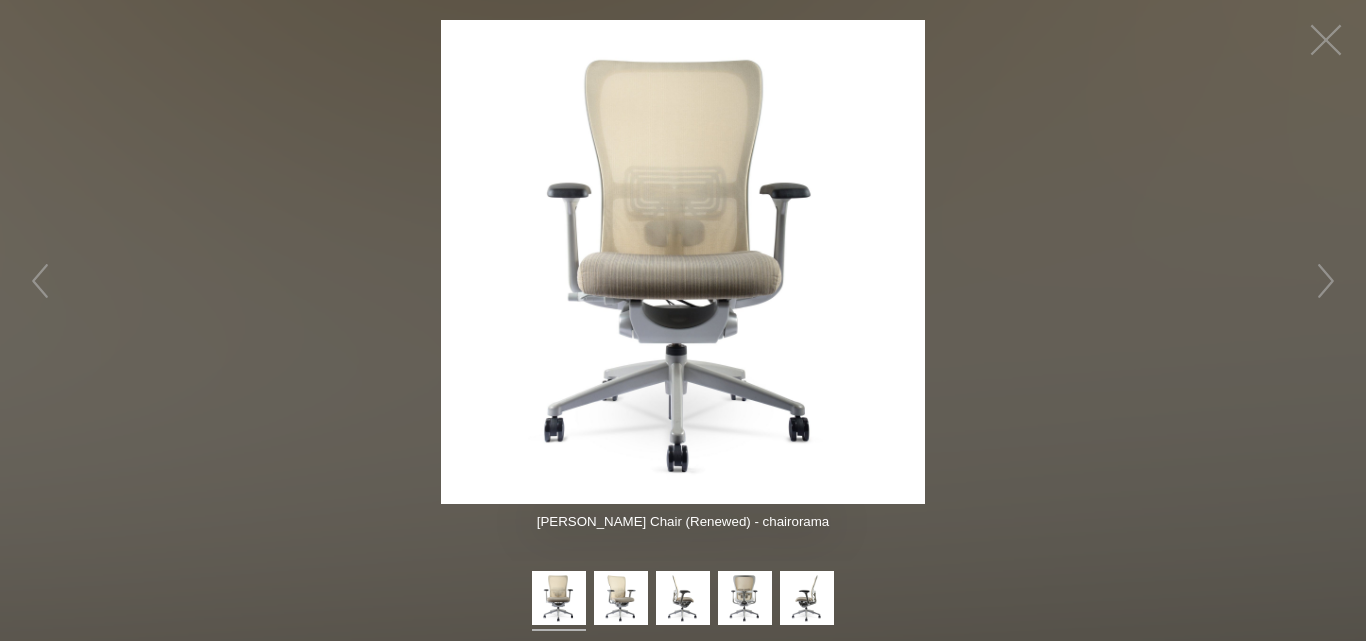 click at bounding box center [683, 262] 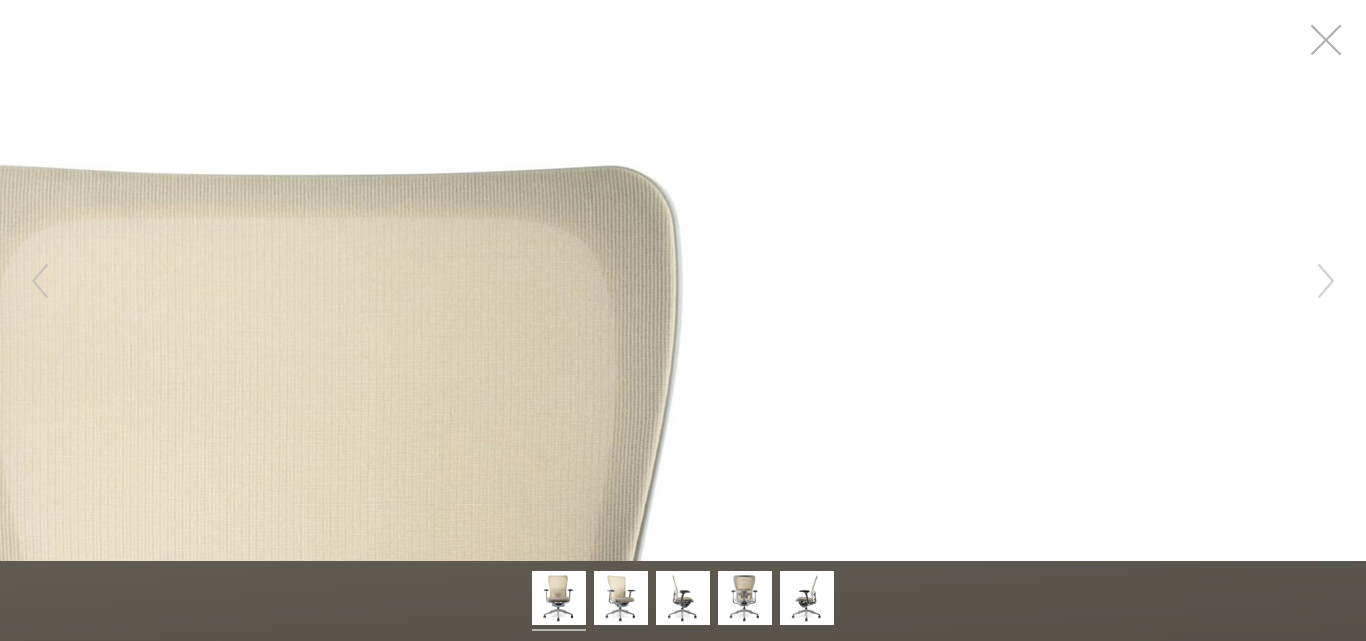click at bounding box center [1326, 40] 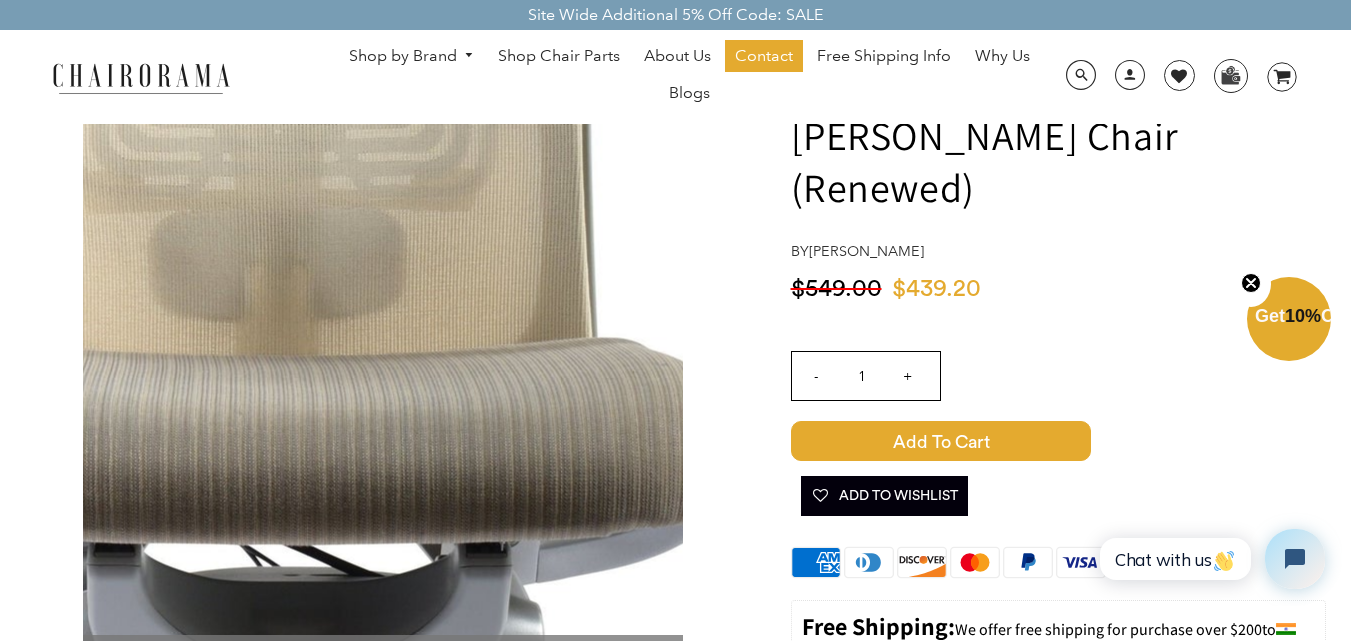 click at bounding box center (383, 359) 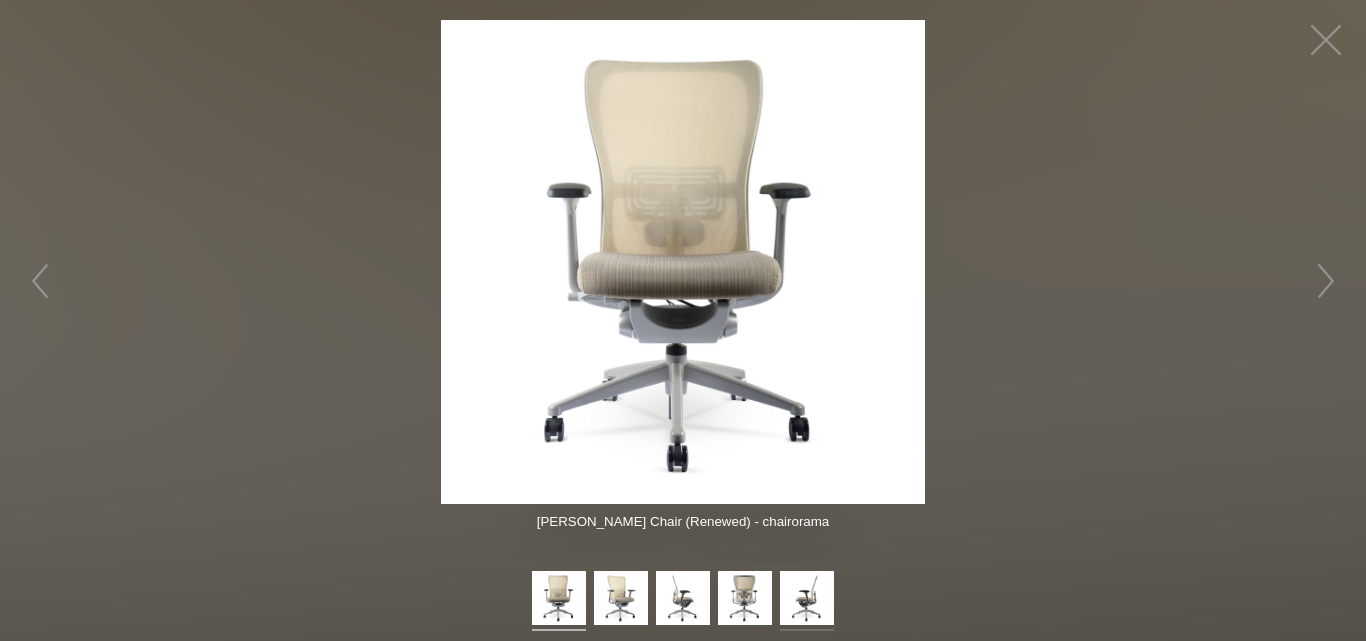 click at bounding box center (807, 601) 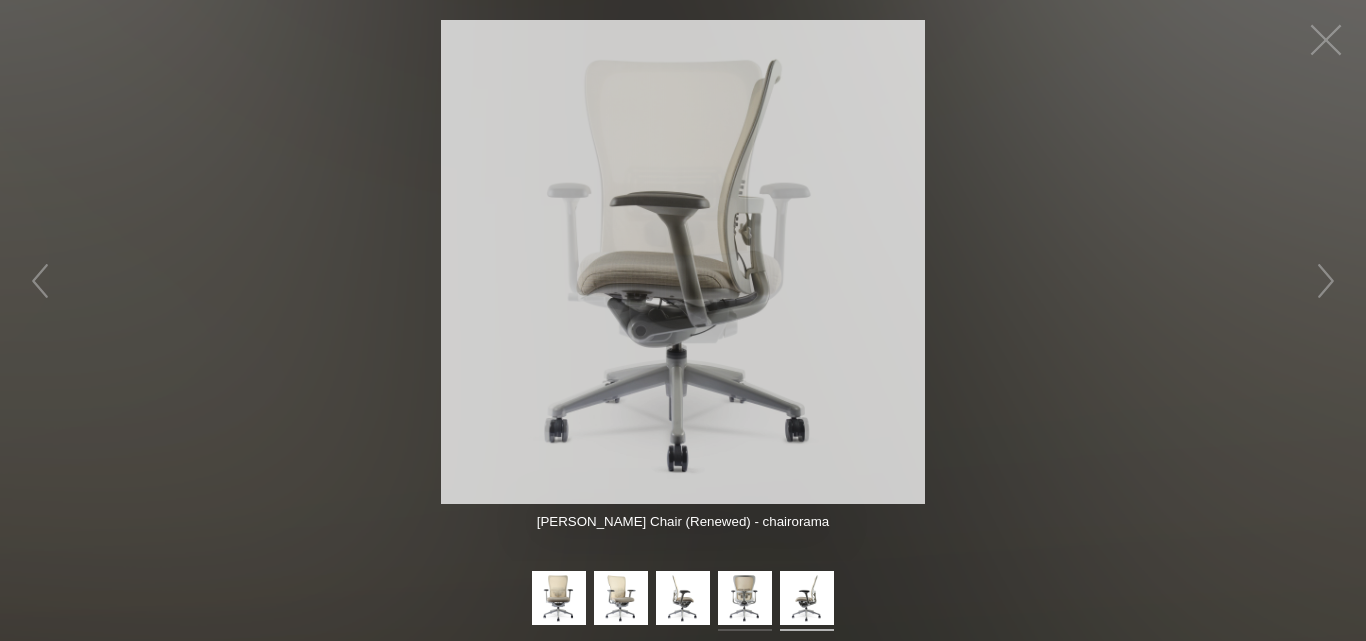 click at bounding box center (745, 601) 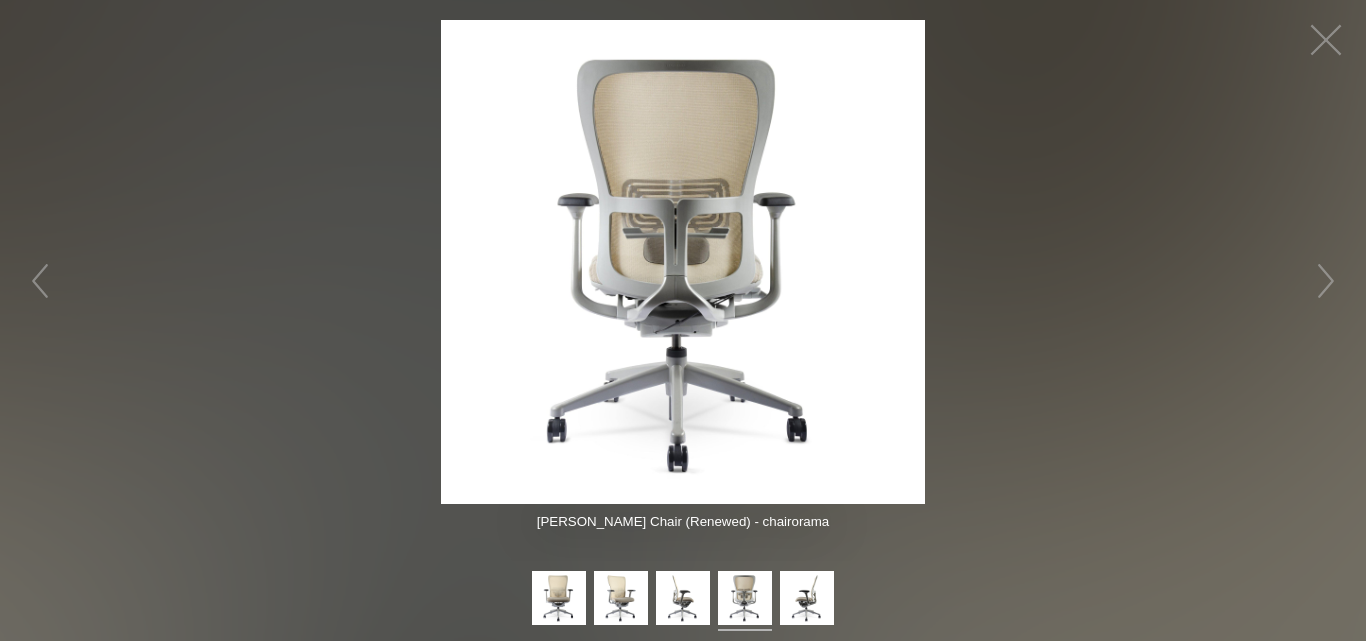 click at bounding box center [683, 262] 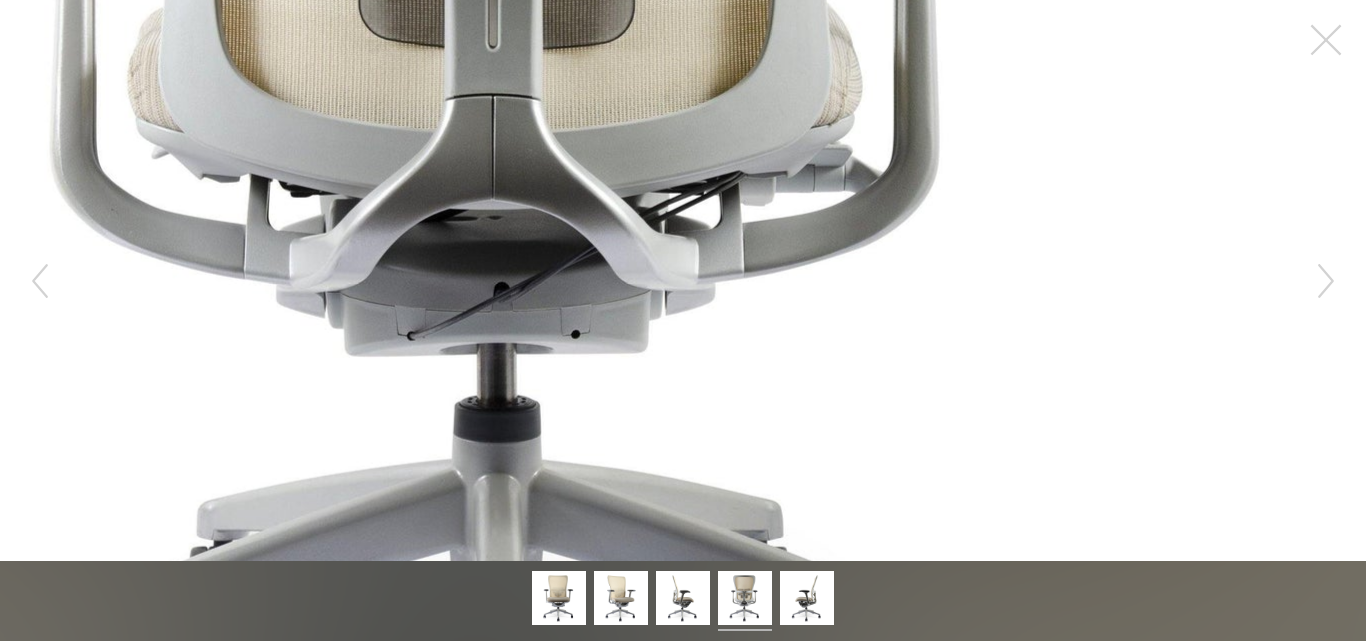 click on "Hover to zoom" at bounding box center [683, 280] 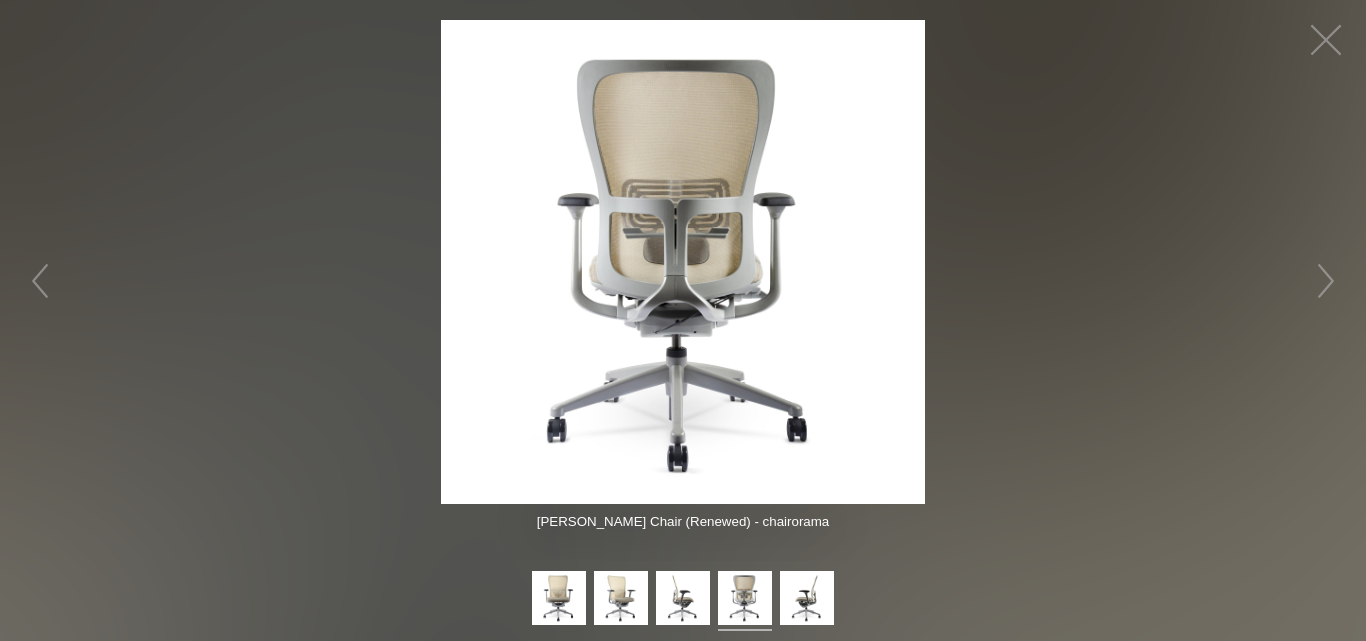 click at bounding box center (683, 262) 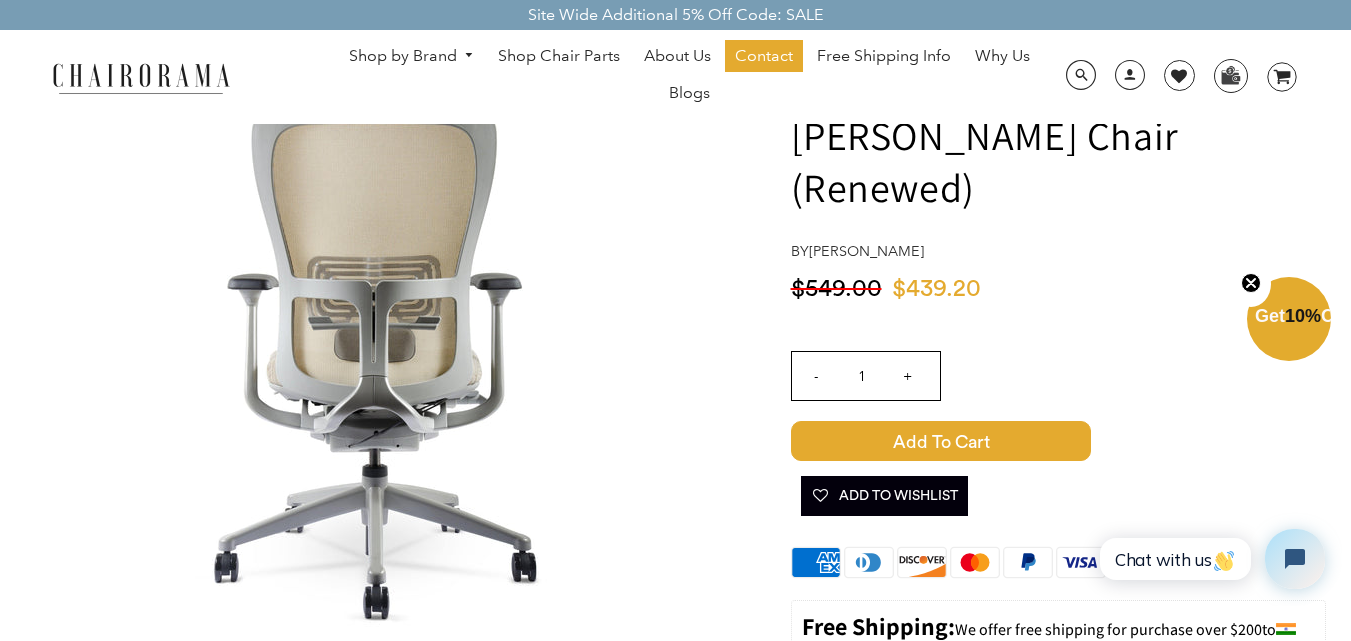 click on "Hover to zoom" at bounding box center [383, 359] 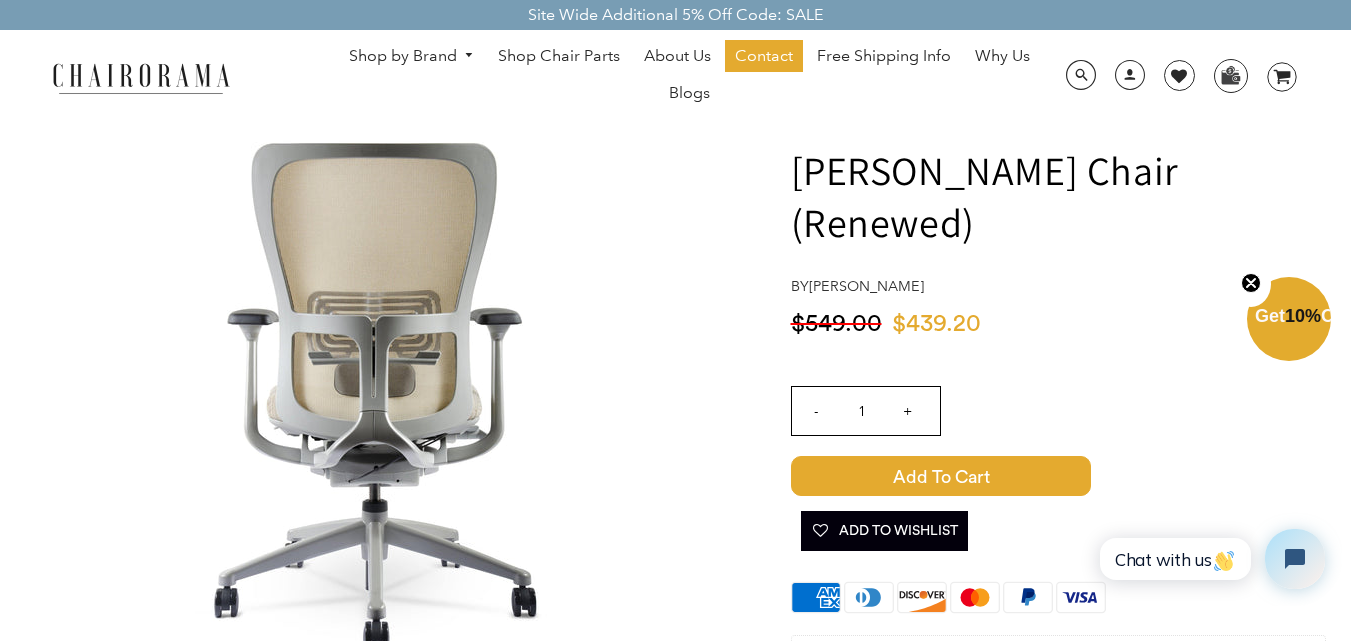 scroll, scrollTop: 100, scrollLeft: 0, axis: vertical 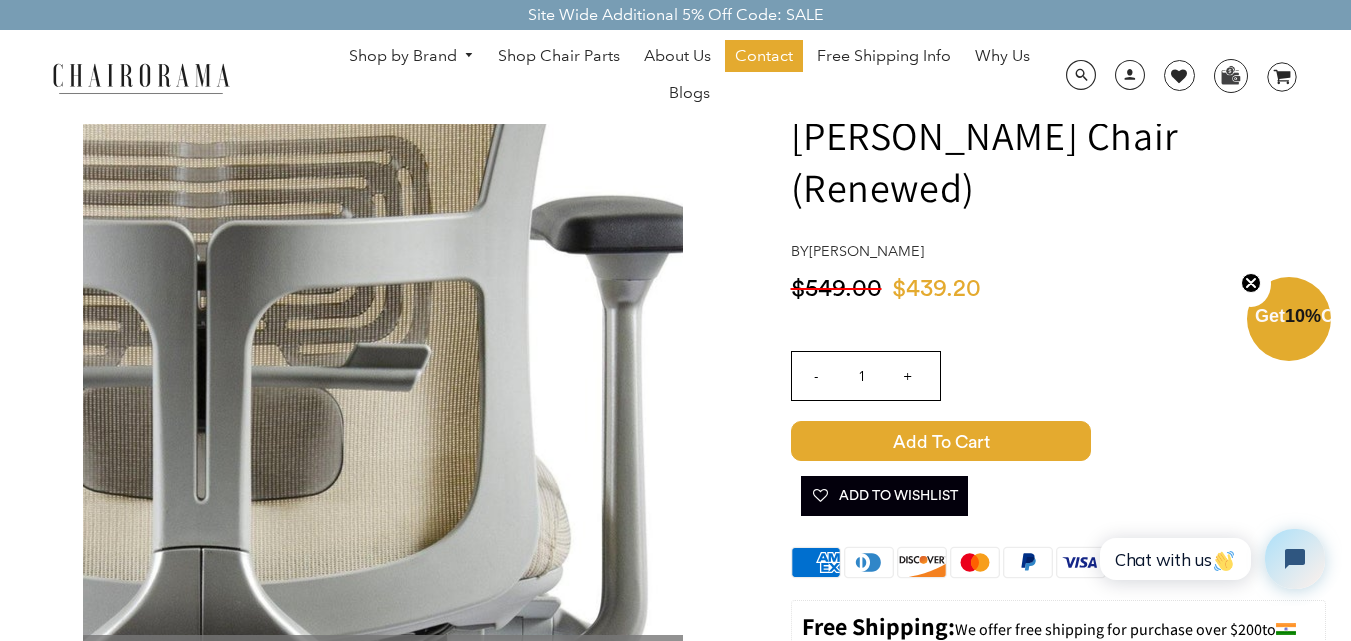 click at bounding box center (383, 359) 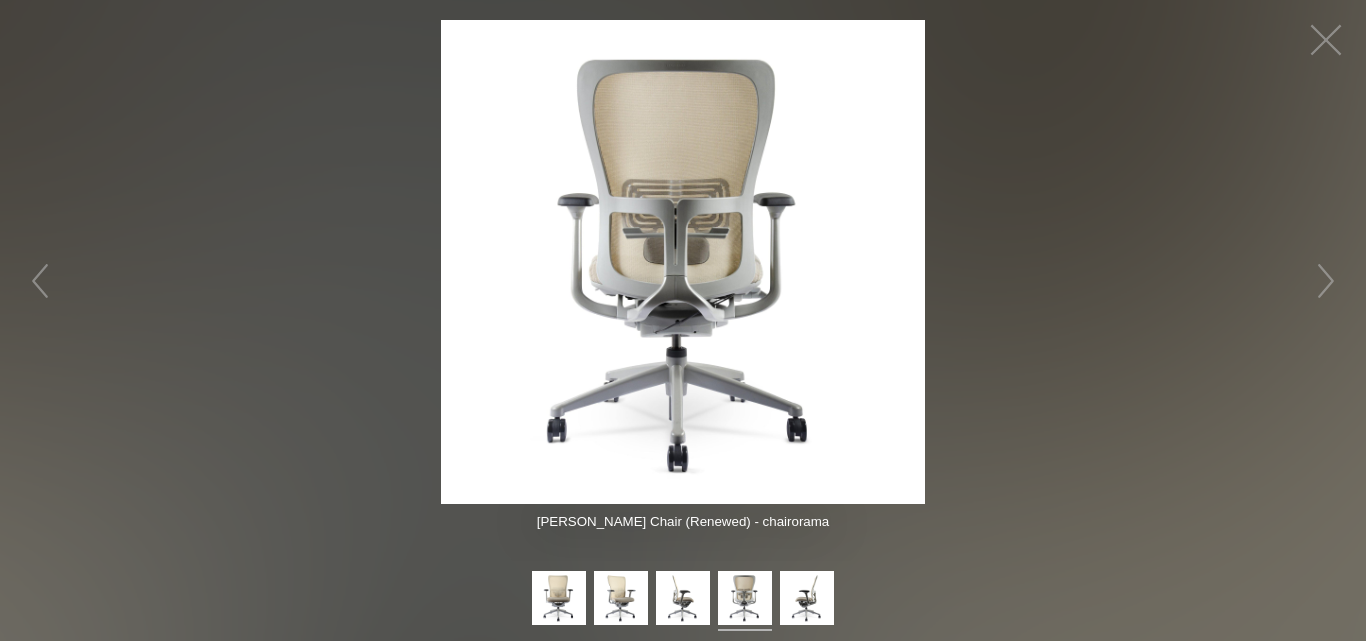 click at bounding box center (683, 262) 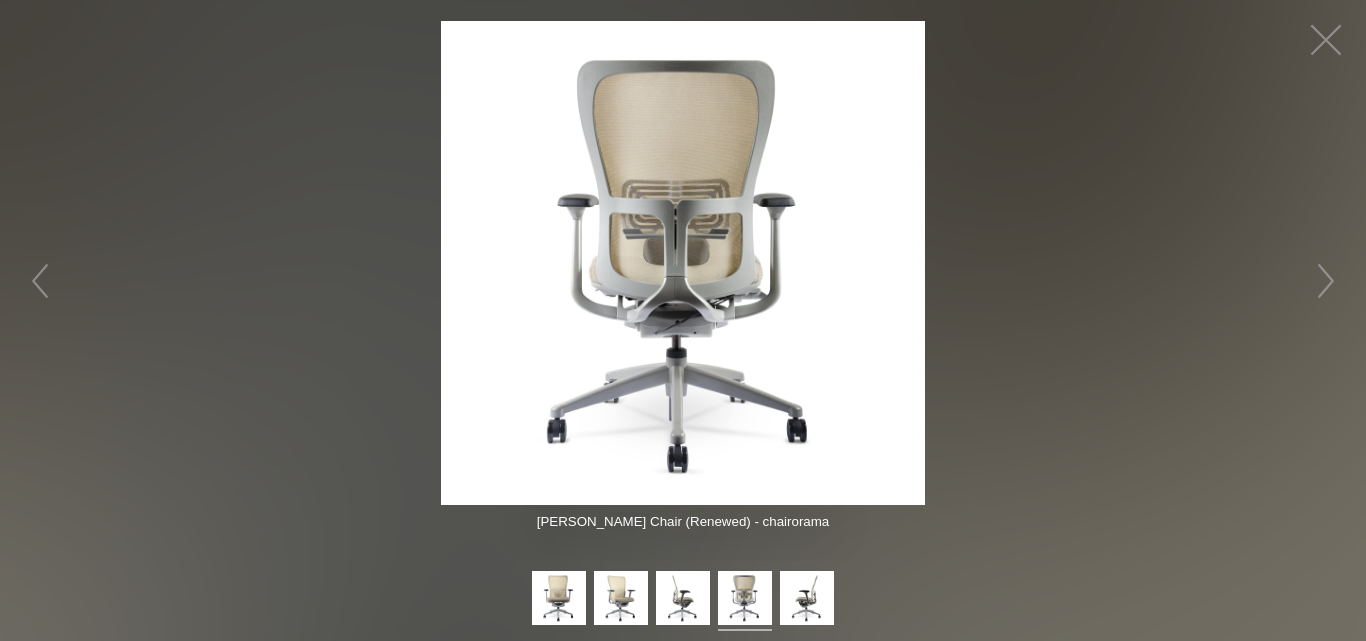 click at bounding box center [683, 262] 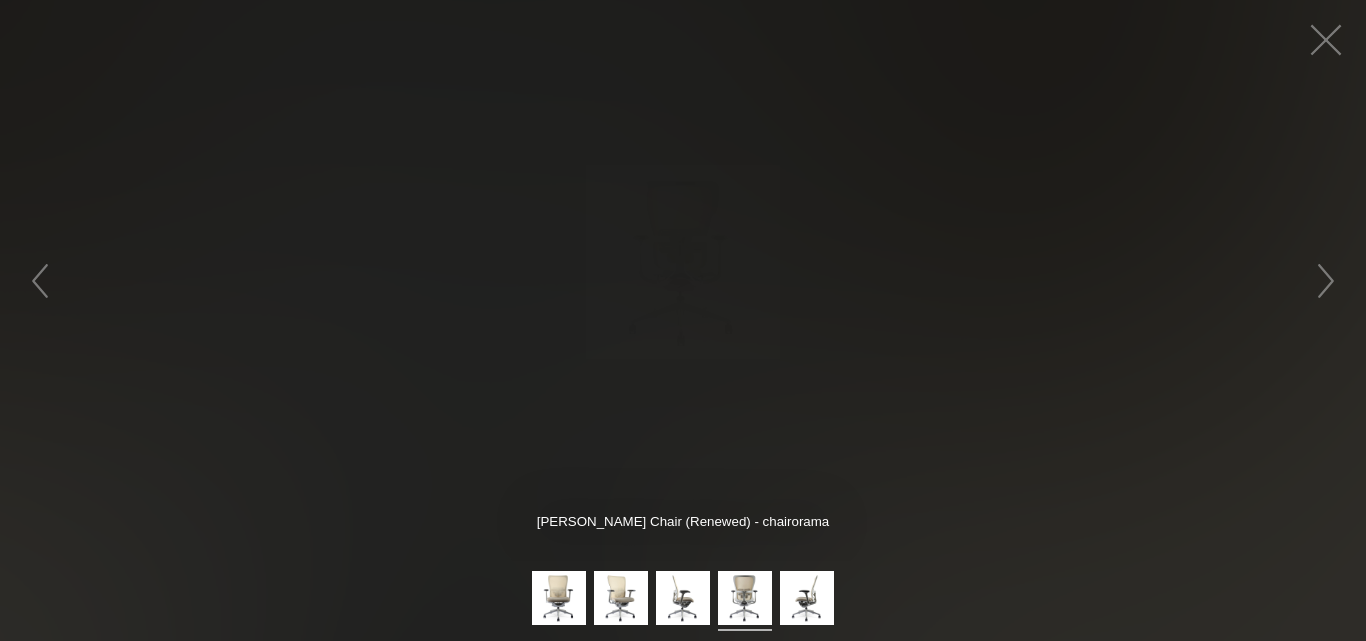 click at bounding box center (683, 262) 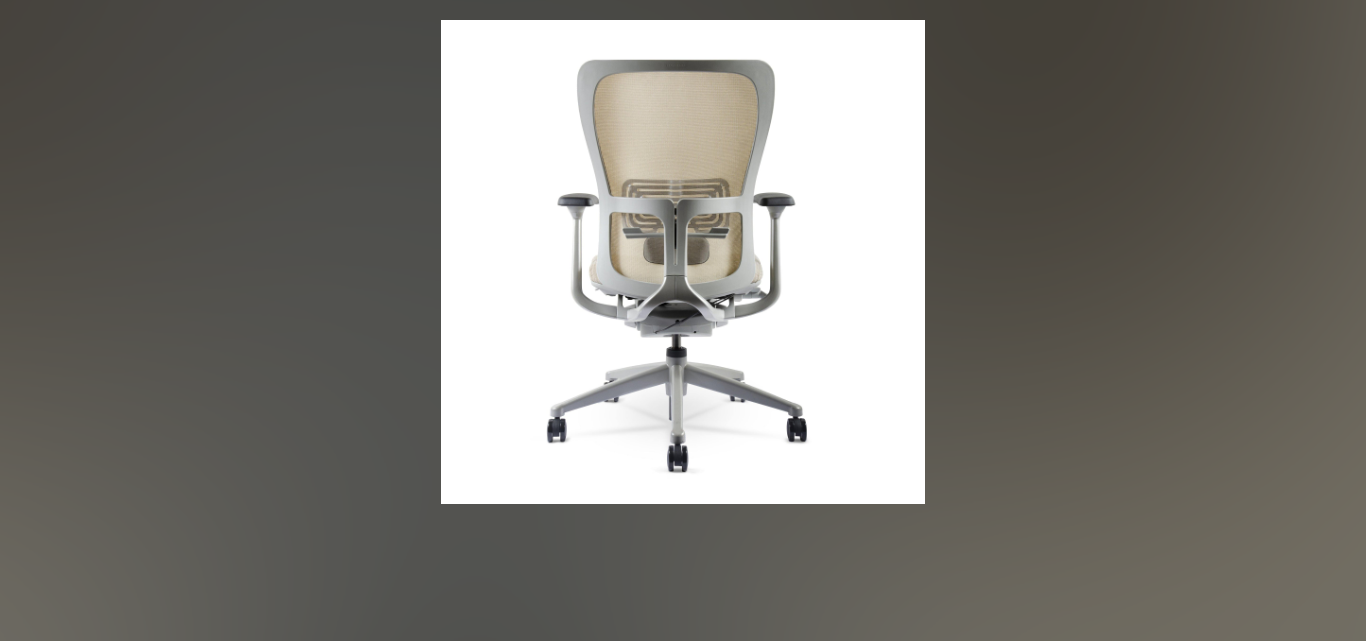 click at bounding box center [683, 262] 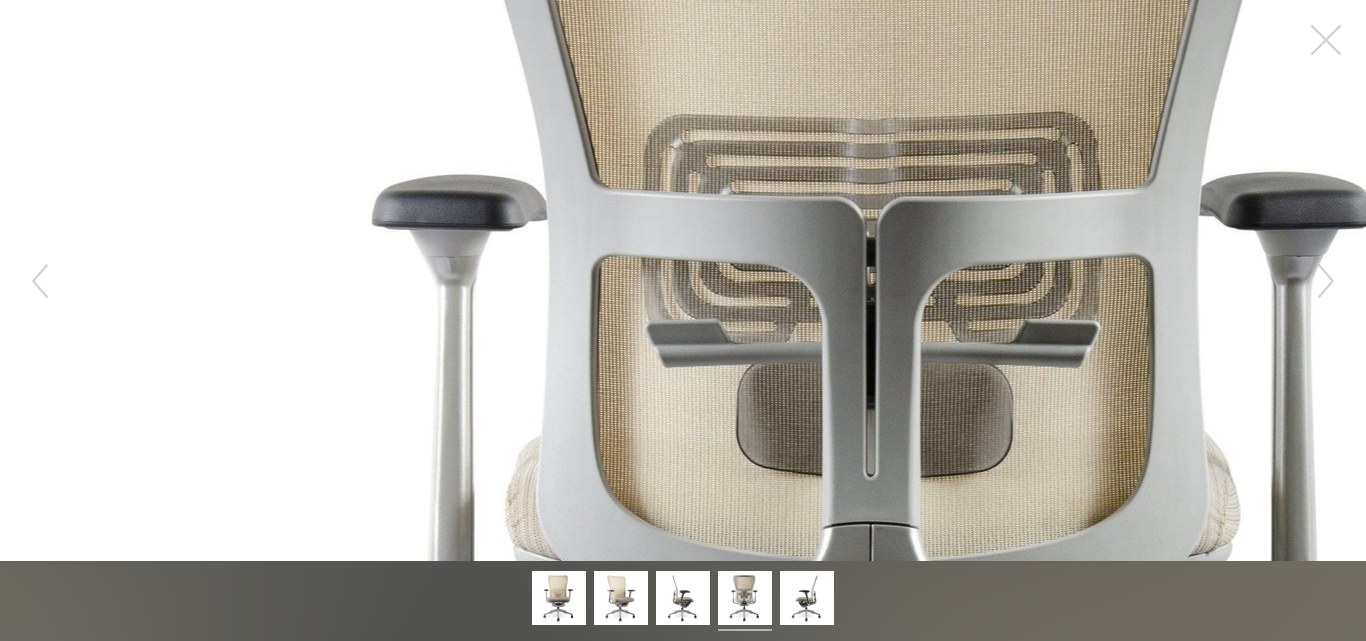 click on "Hover to zoom" at bounding box center [683, 280] 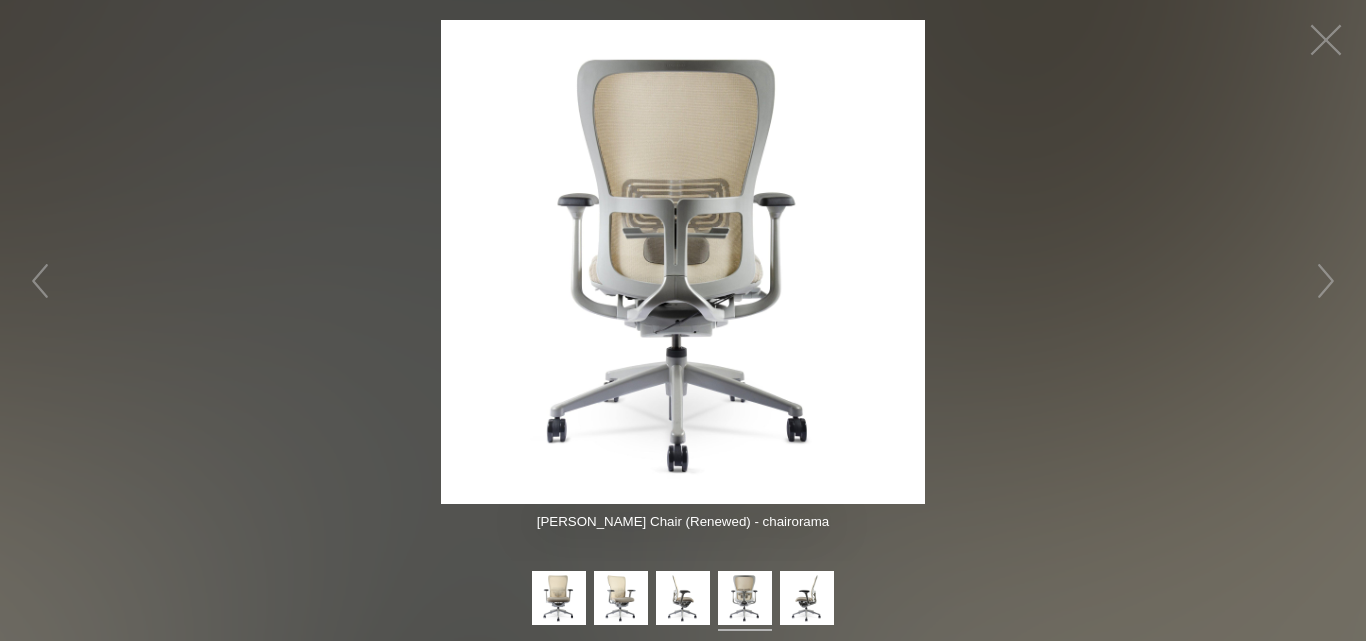 click at bounding box center (683, 262) 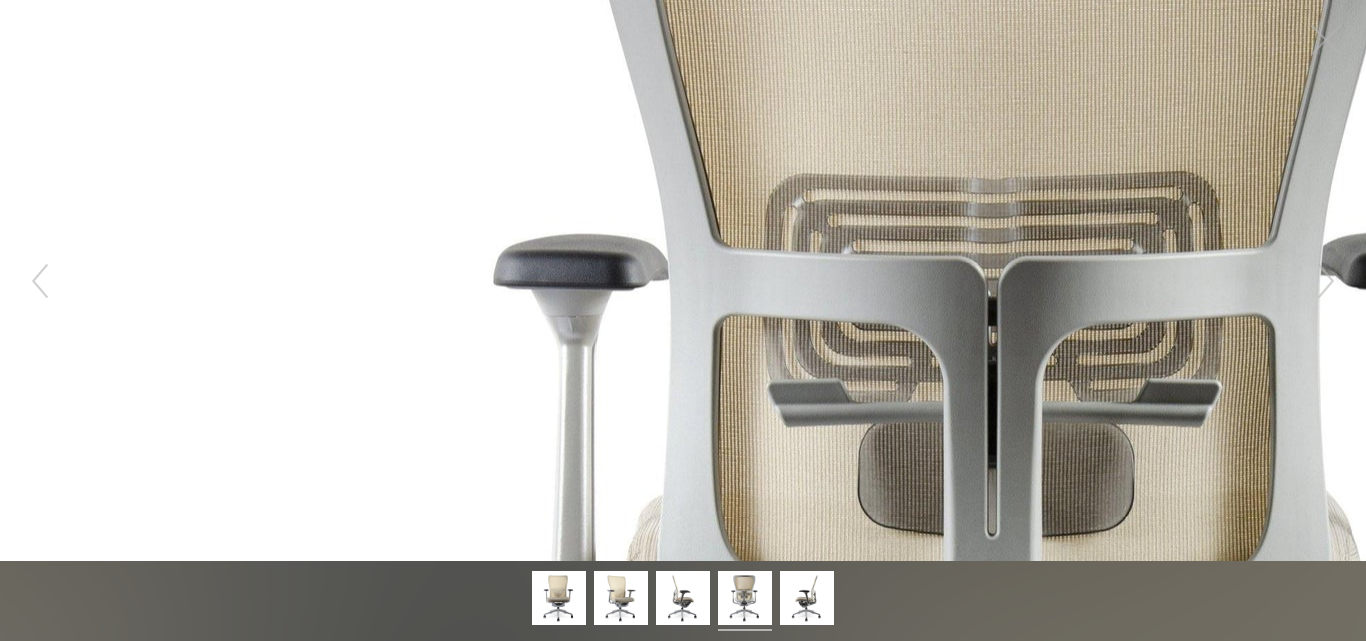 drag, startPoint x: 193, startPoint y: 208, endPoint x: 343, endPoint y: 204, distance: 150.05333 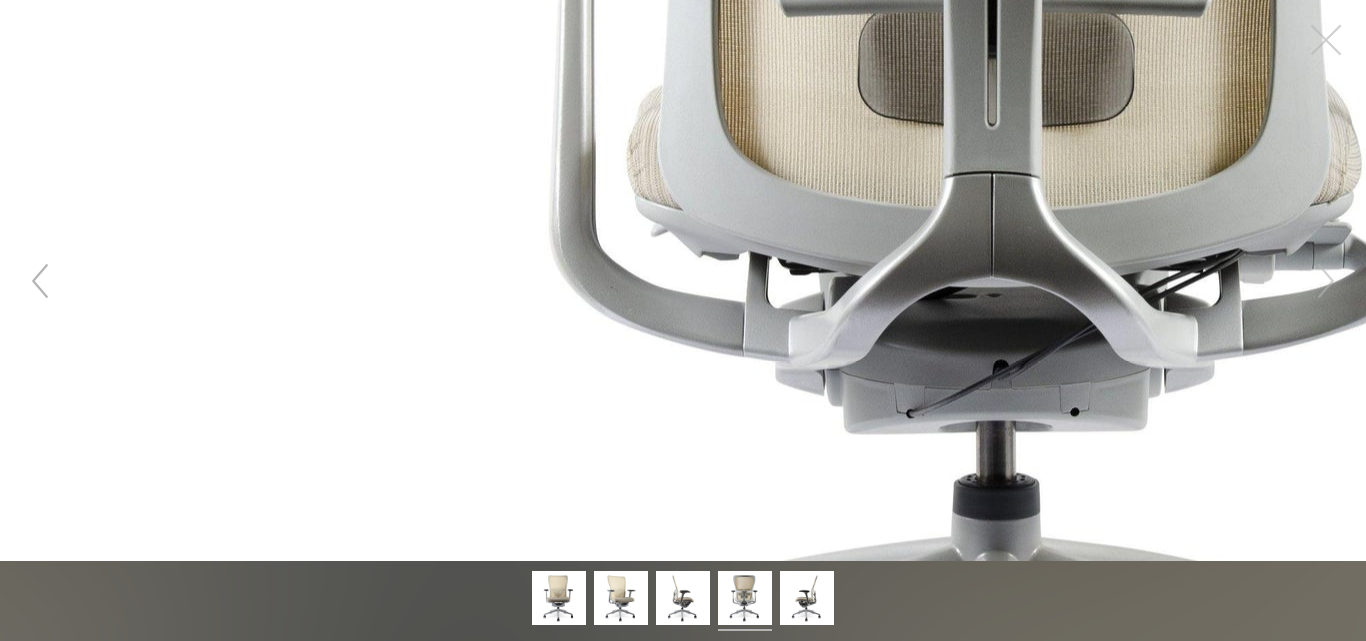 click at bounding box center (40, 281) 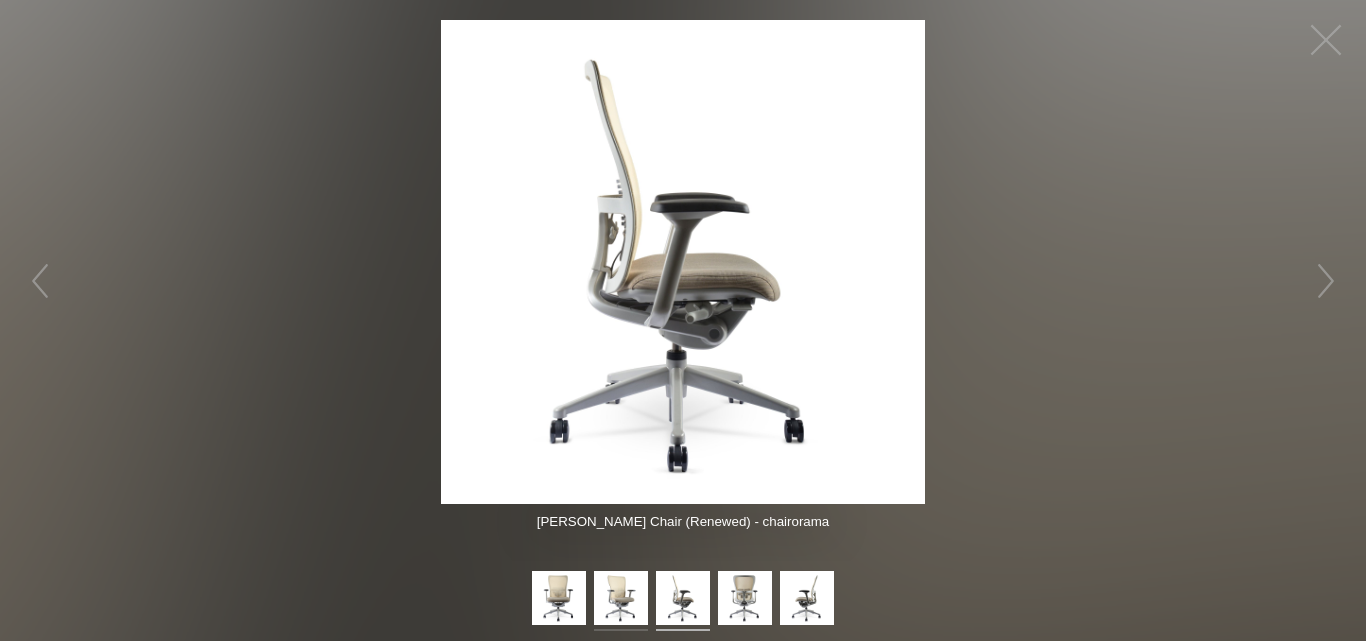 click at bounding box center (621, 601) 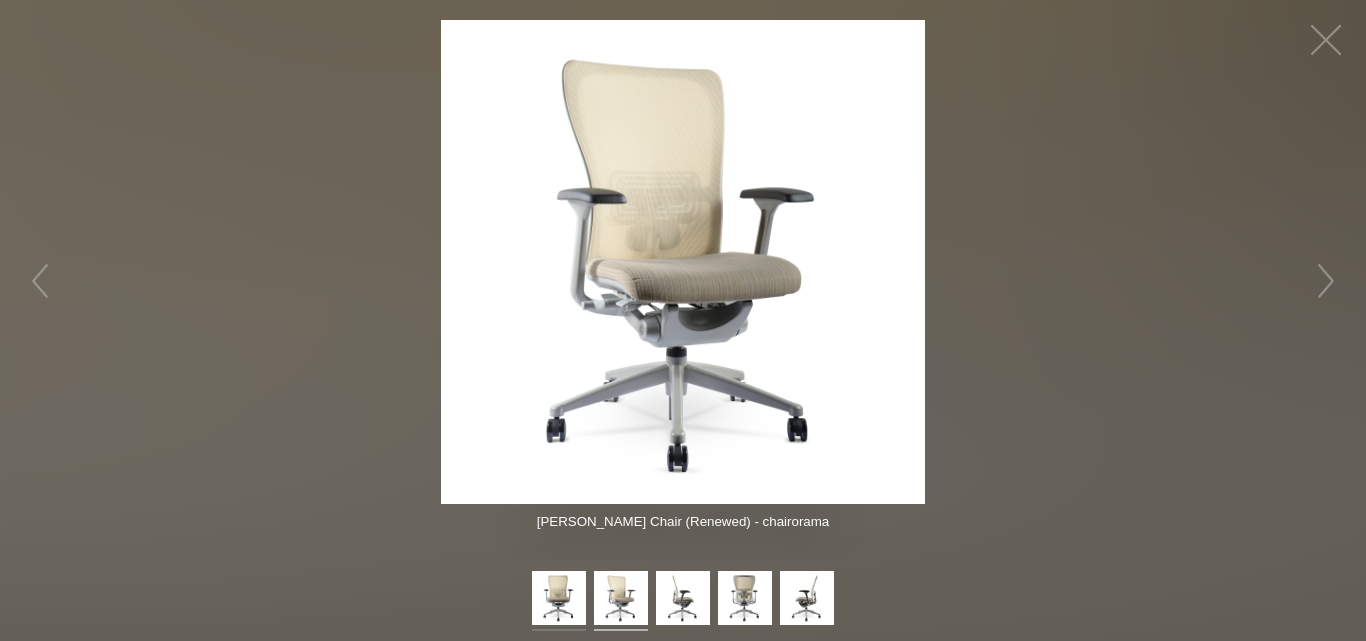 click at bounding box center (559, 601) 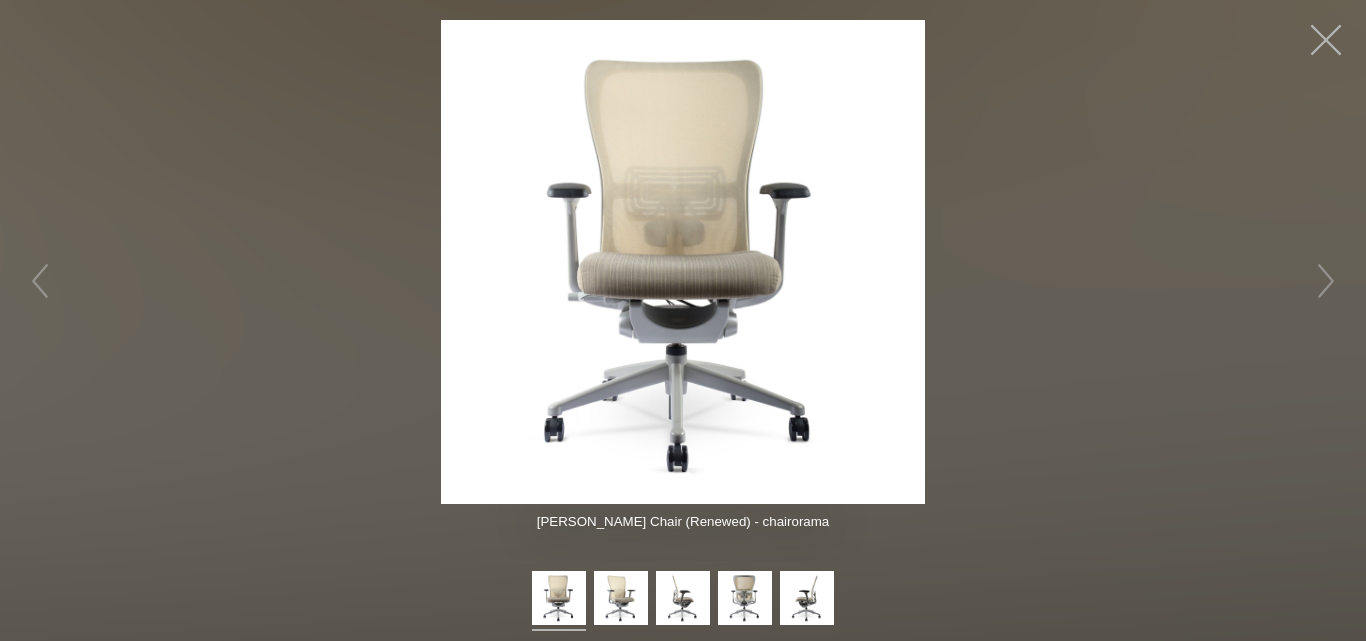click at bounding box center (1326, 40) 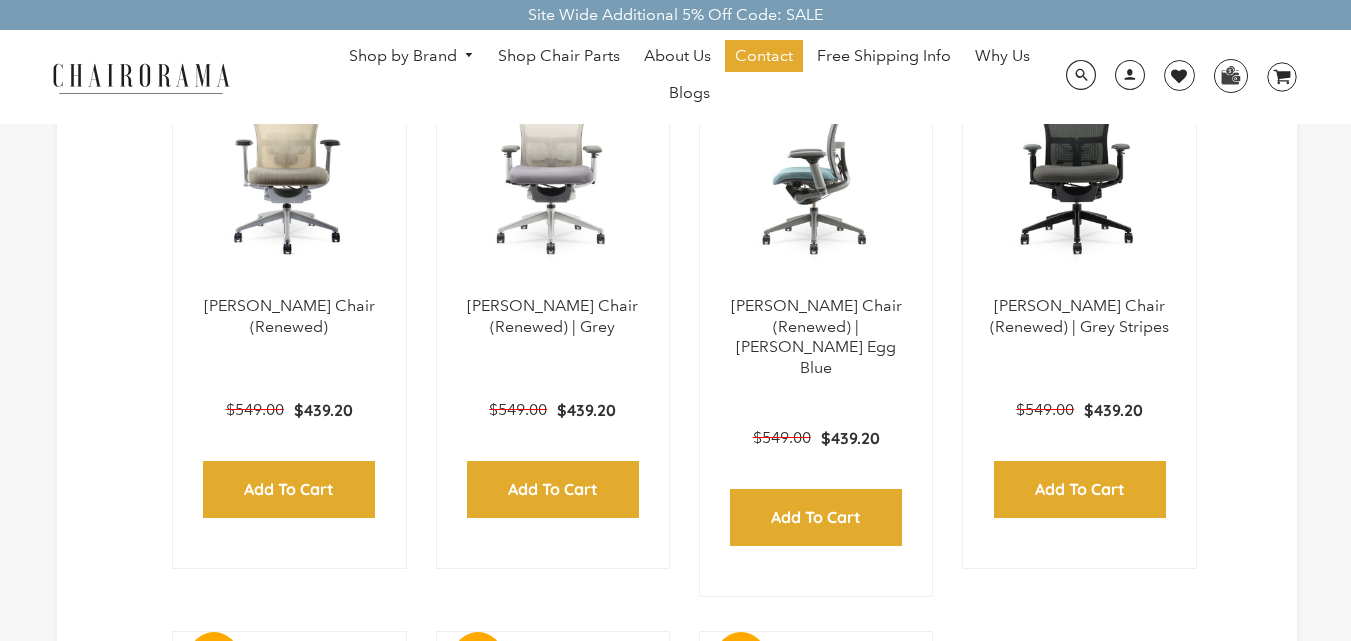 scroll, scrollTop: 0, scrollLeft: 0, axis: both 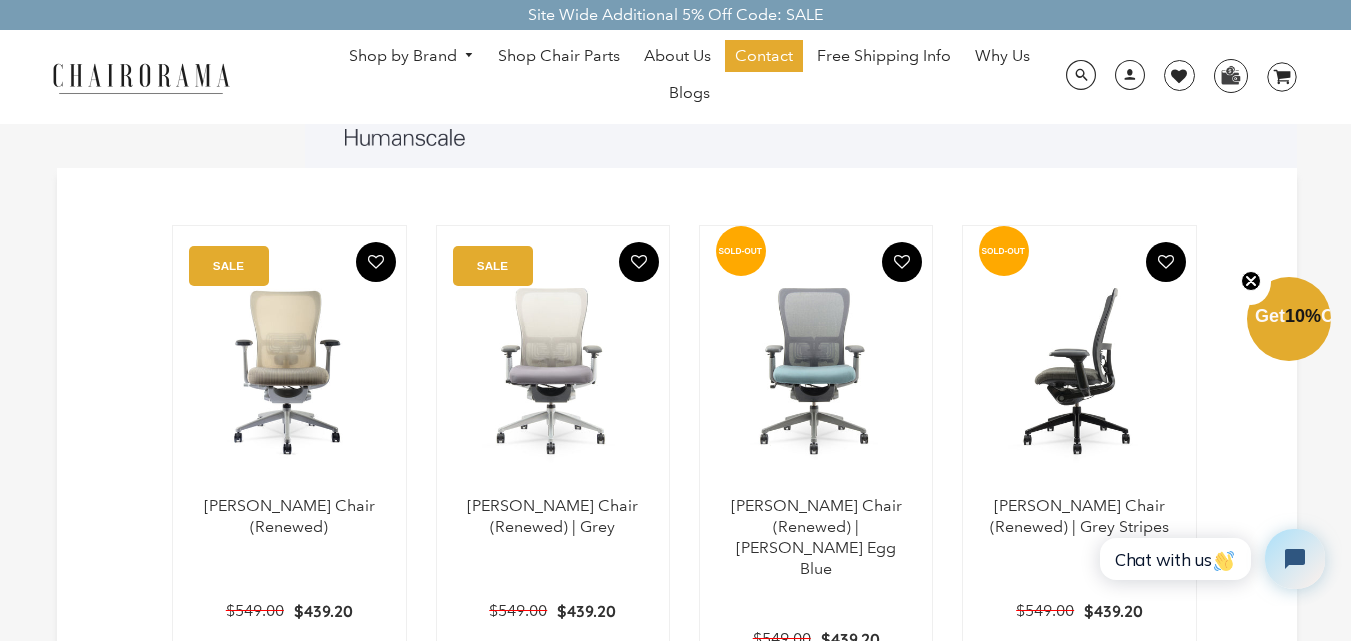 click at bounding box center (1079, 371) 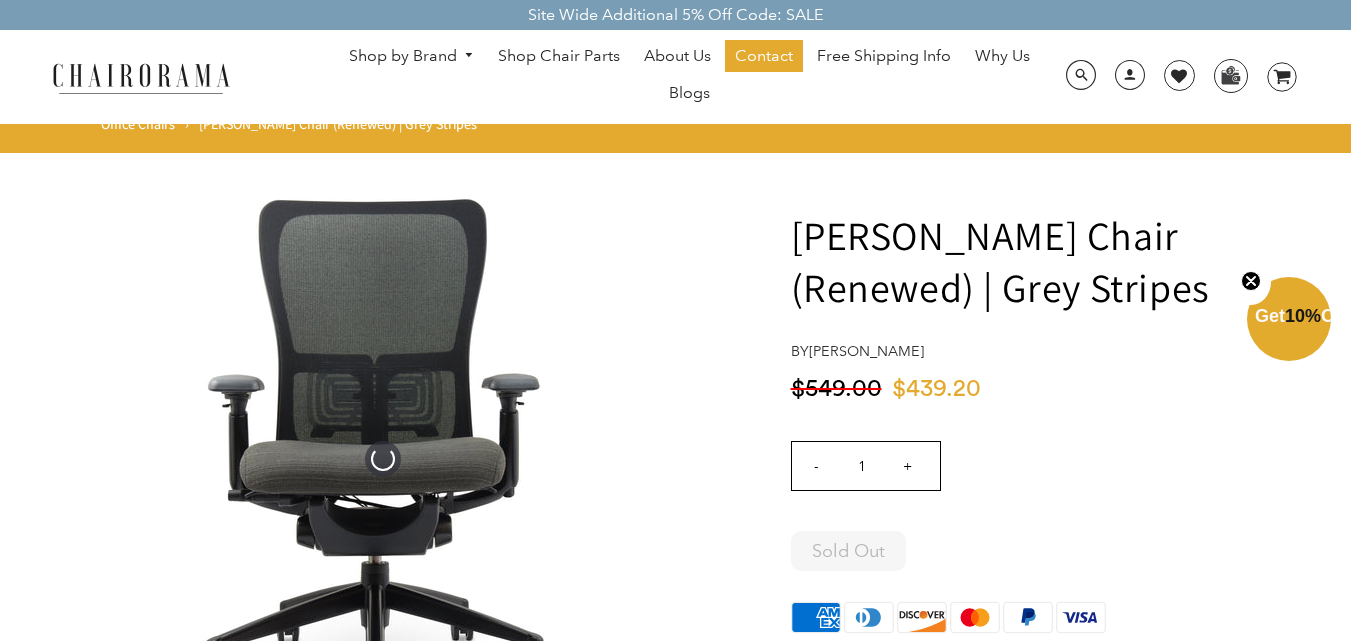 scroll, scrollTop: 200, scrollLeft: 0, axis: vertical 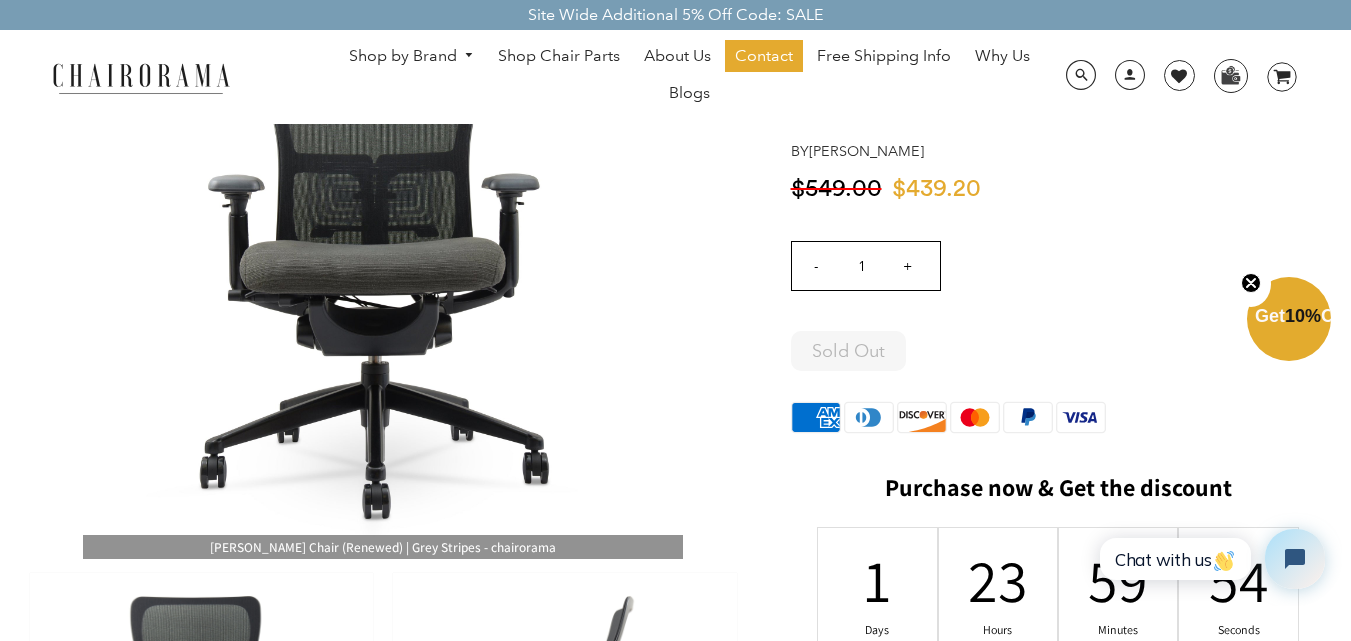 click at bounding box center (564, 745) 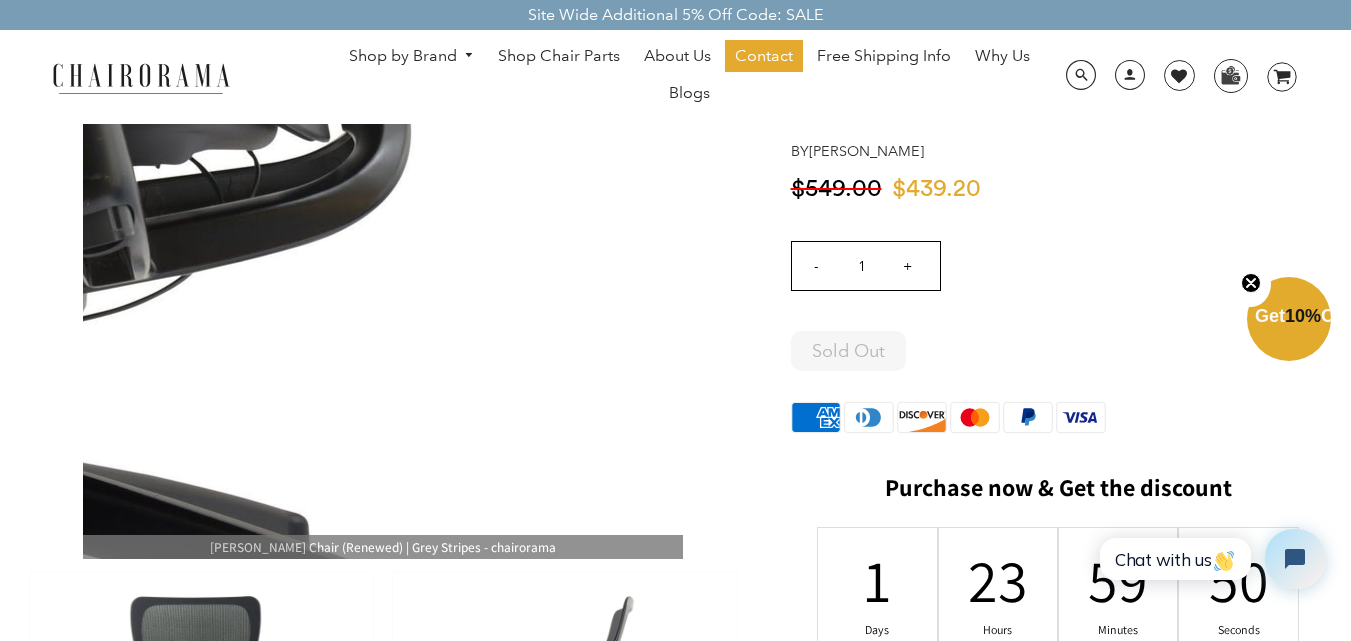click at bounding box center (383, 259) 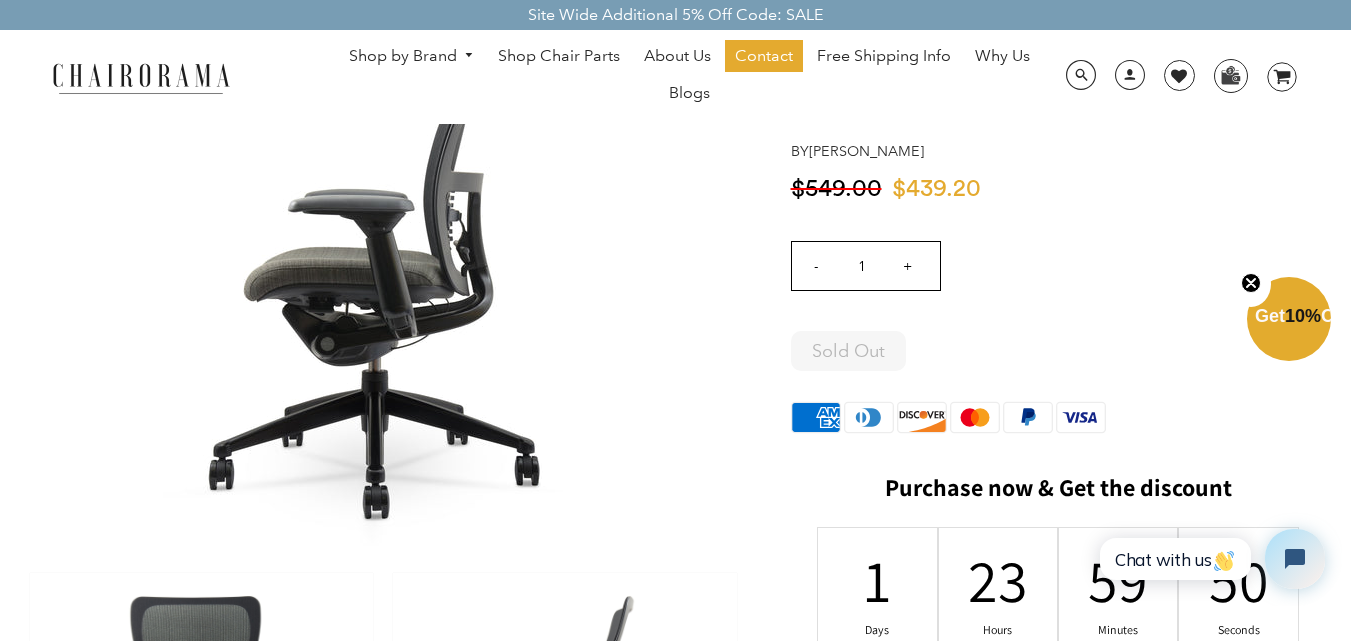 scroll, scrollTop: 142, scrollLeft: 0, axis: vertical 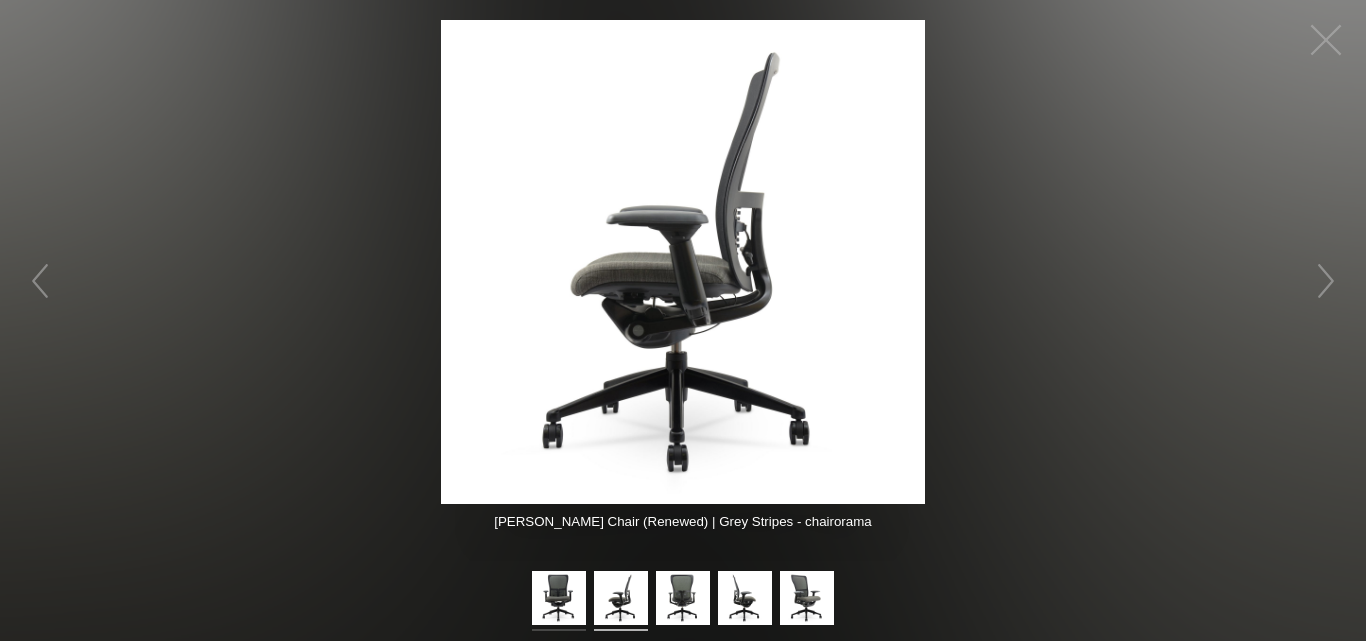 click at bounding box center [559, 601] 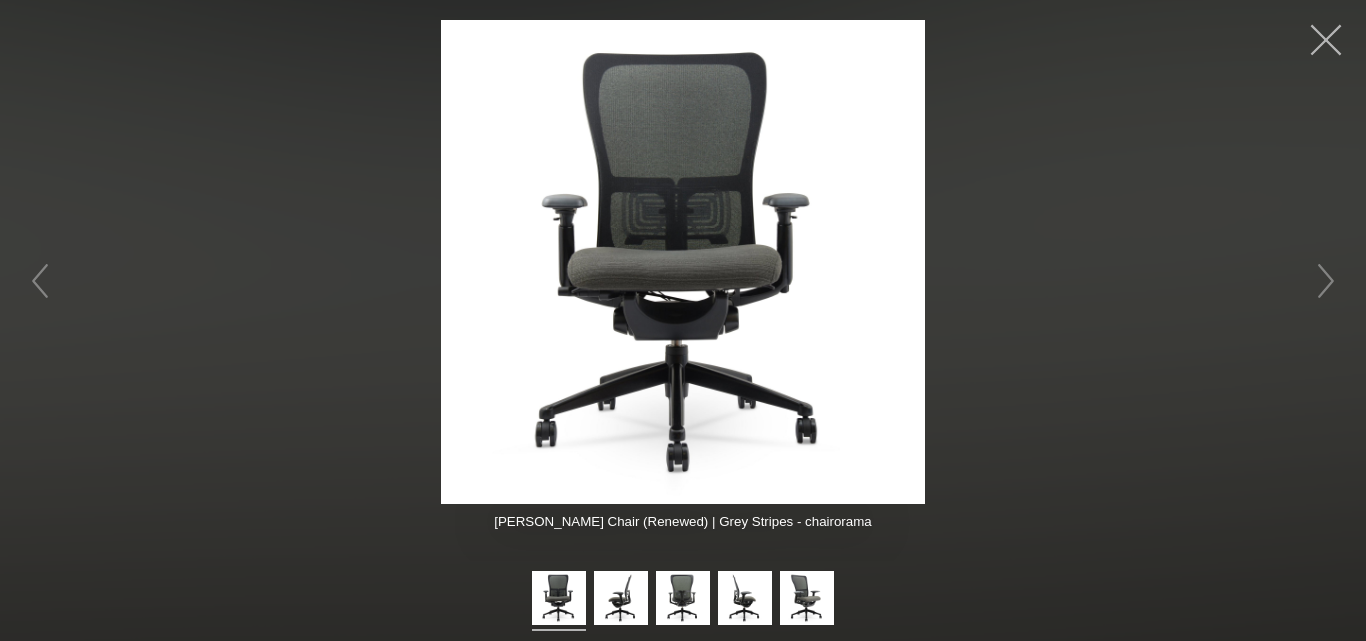 click at bounding box center (1326, 40) 